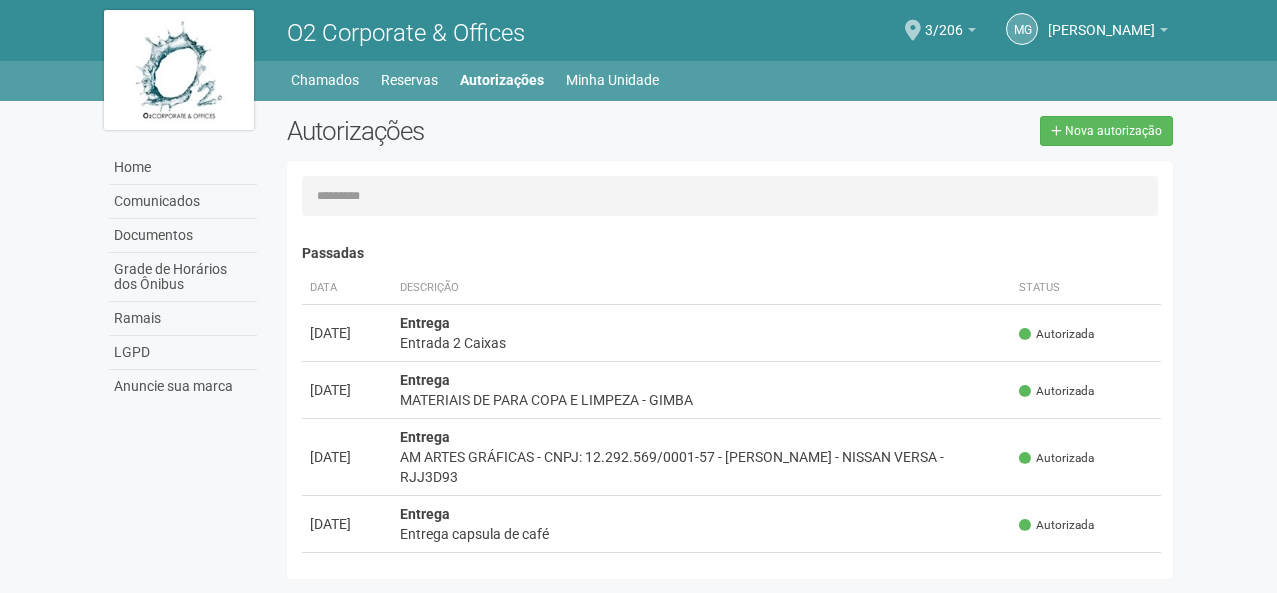 scroll, scrollTop: 0, scrollLeft: 0, axis: both 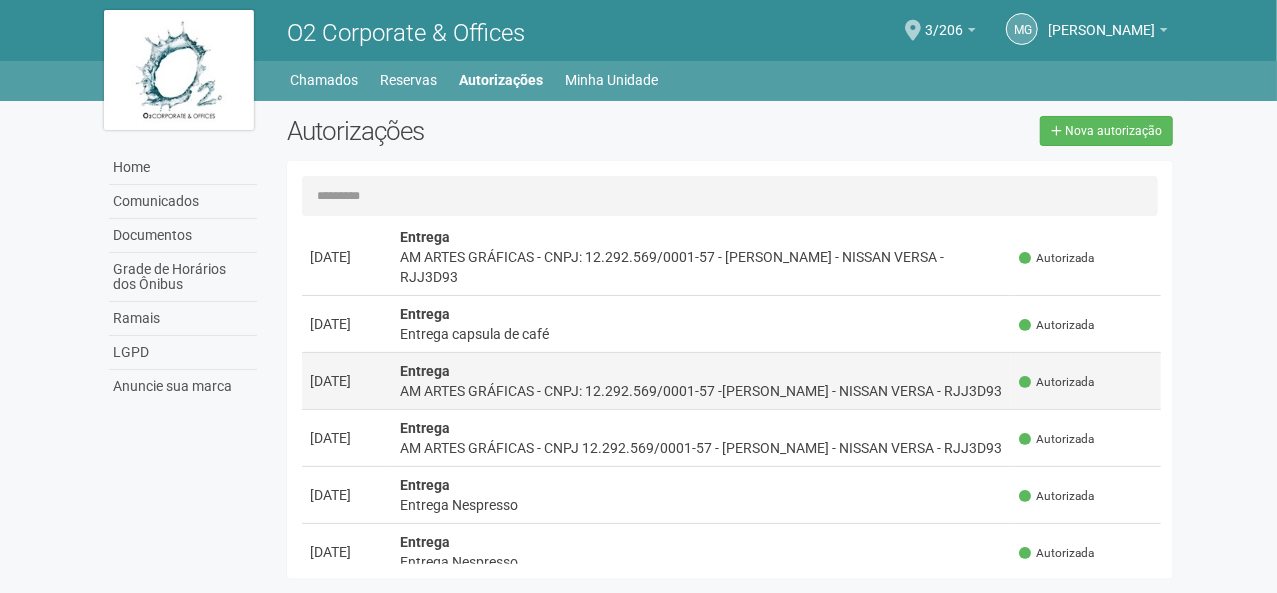 click on "AM ARTES GRÁFICAS - CNPJ: 12.292.569/0001-57 -[PERSON_NAME] - NISSAN VERSA - RJJ3D93" at bounding box center (702, 391) 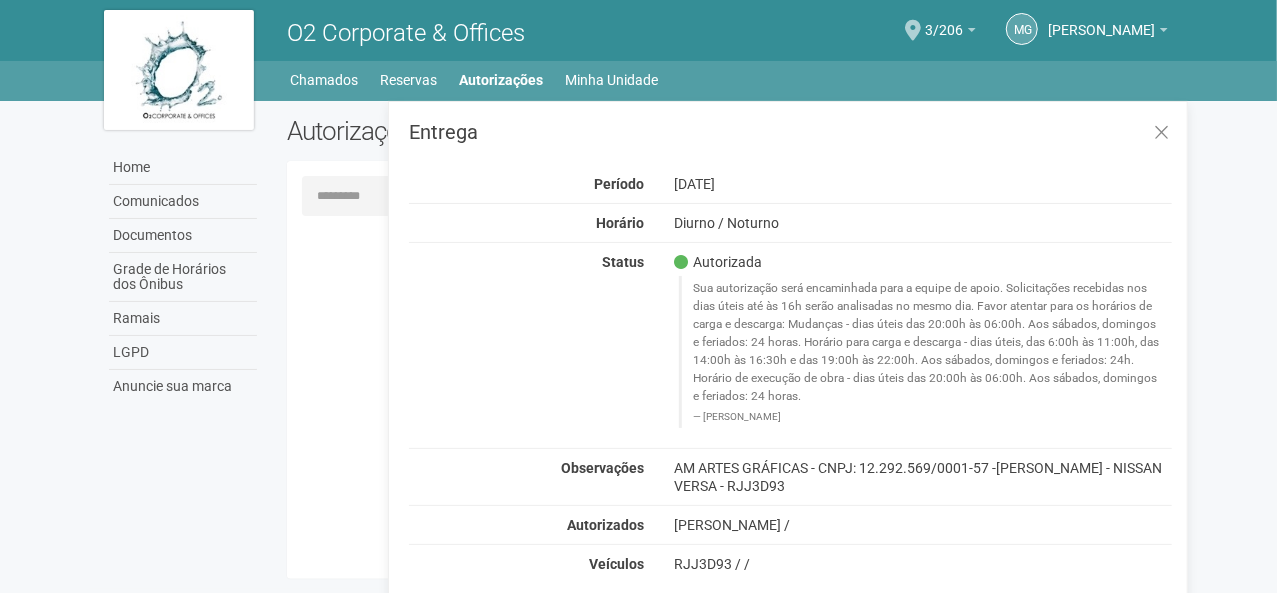 scroll, scrollTop: 0, scrollLeft: 0, axis: both 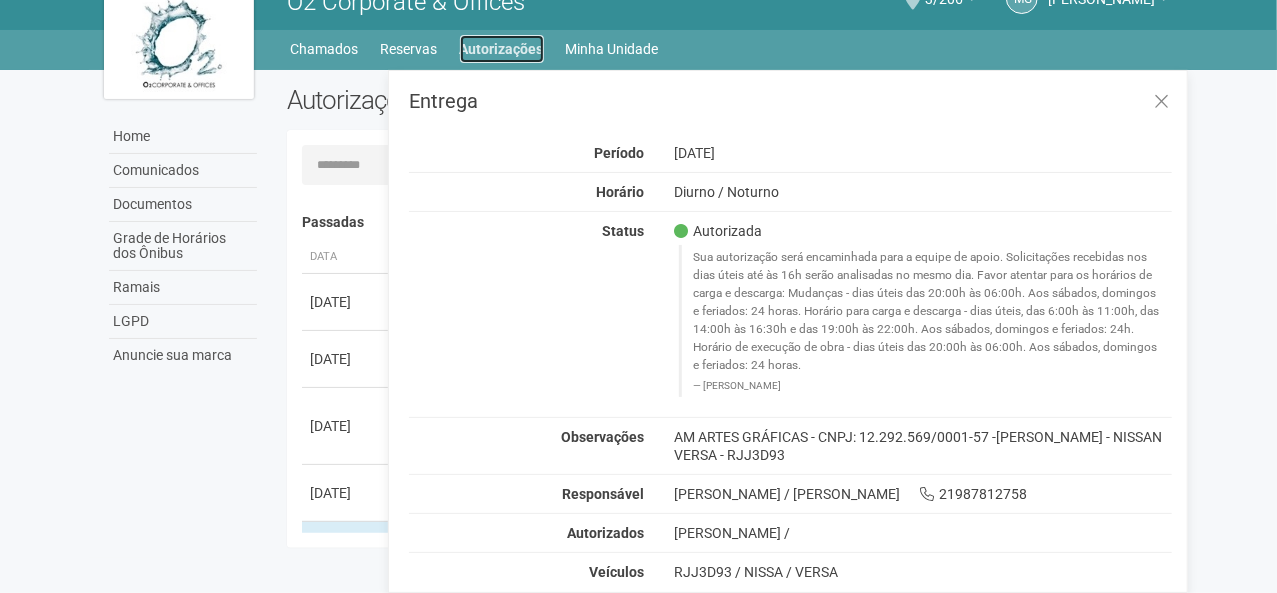 click on "Autorizações" at bounding box center (502, 49) 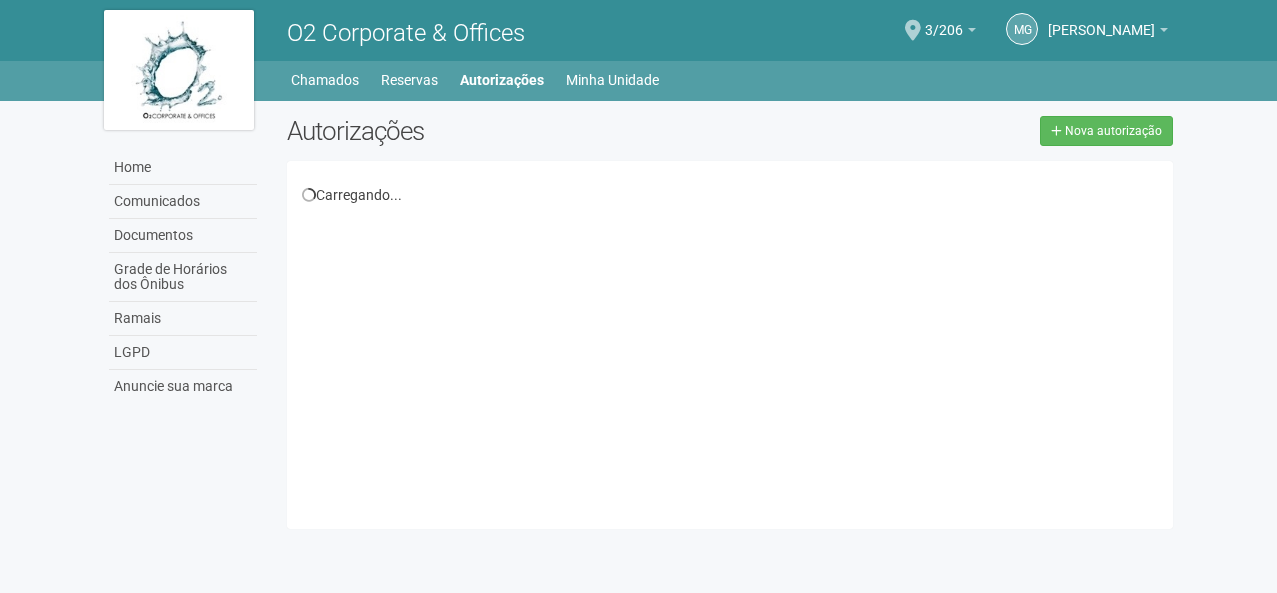 scroll, scrollTop: 0, scrollLeft: 0, axis: both 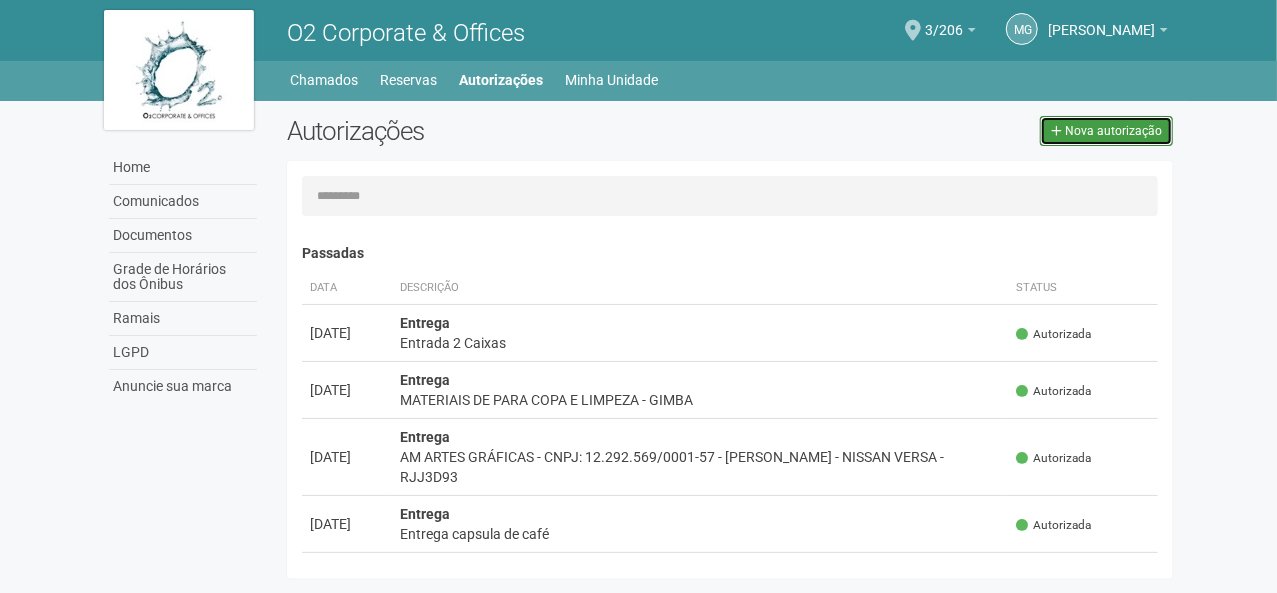 click on "Nova autorização" at bounding box center (1113, 131) 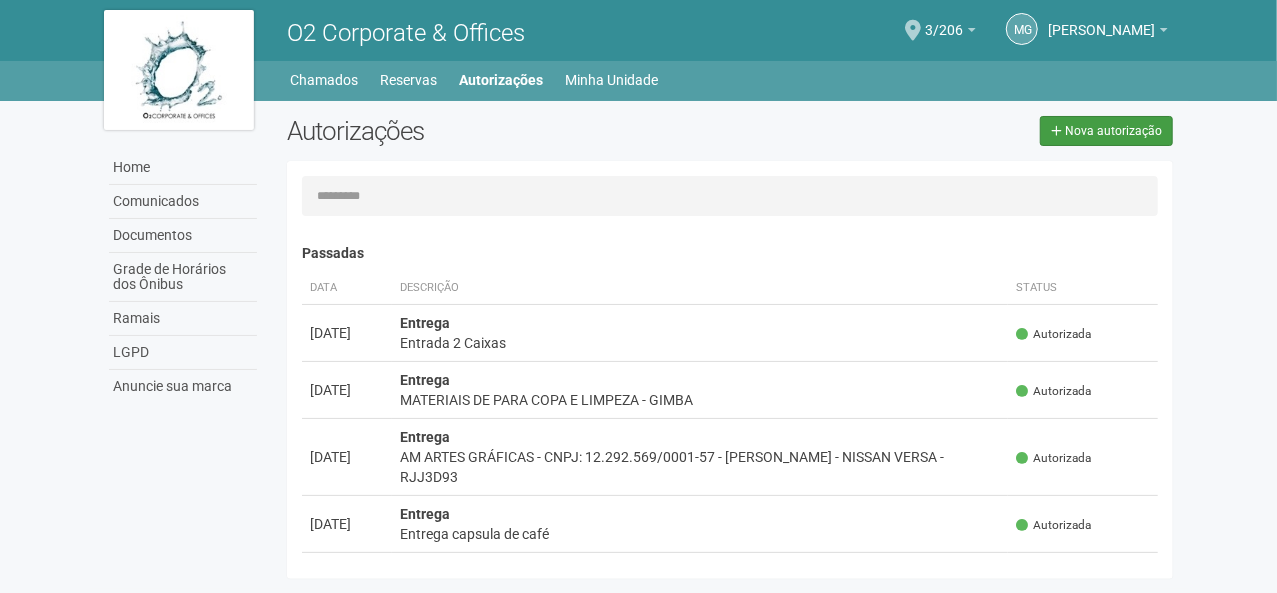 select on "**" 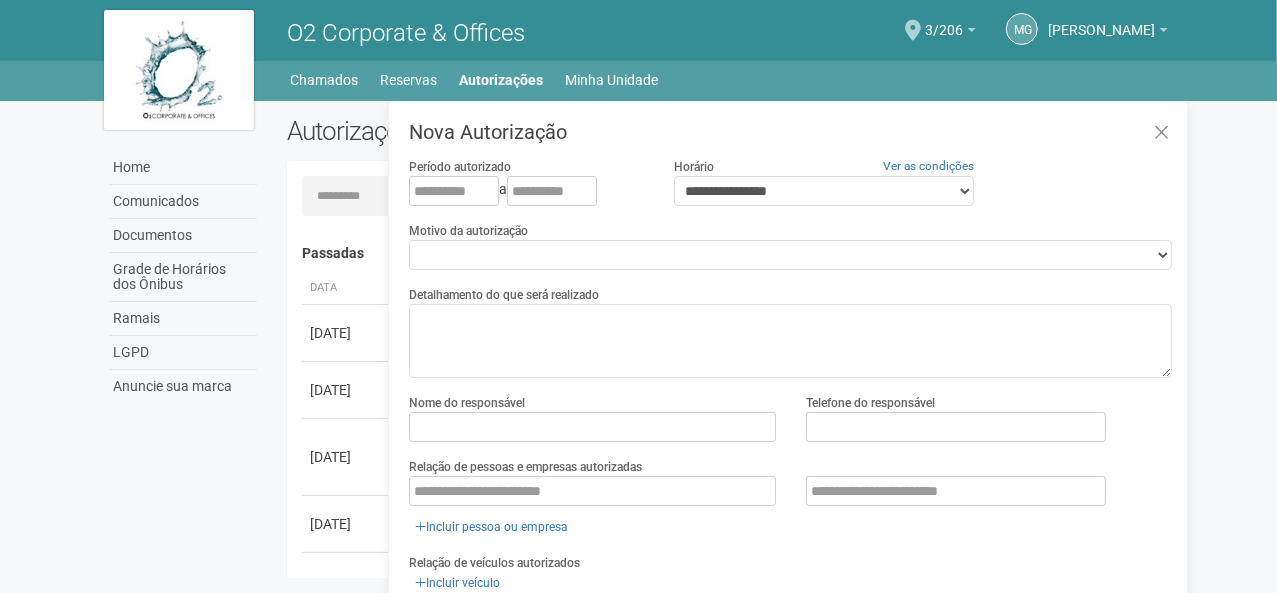 scroll, scrollTop: 31, scrollLeft: 0, axis: vertical 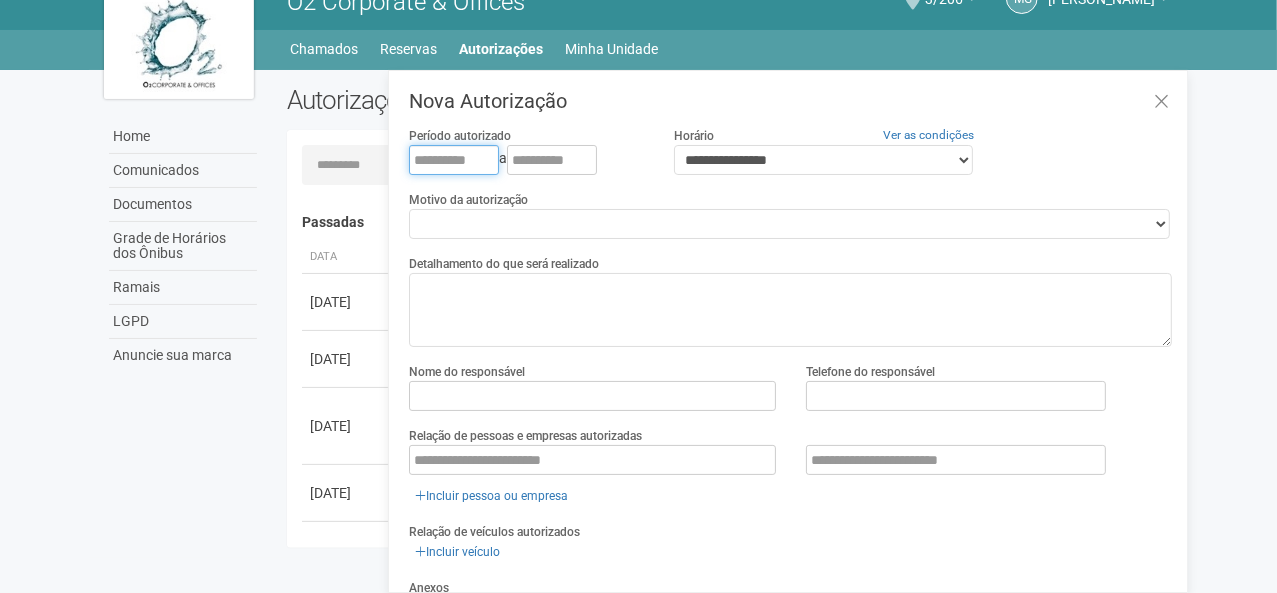 click at bounding box center (454, 160) 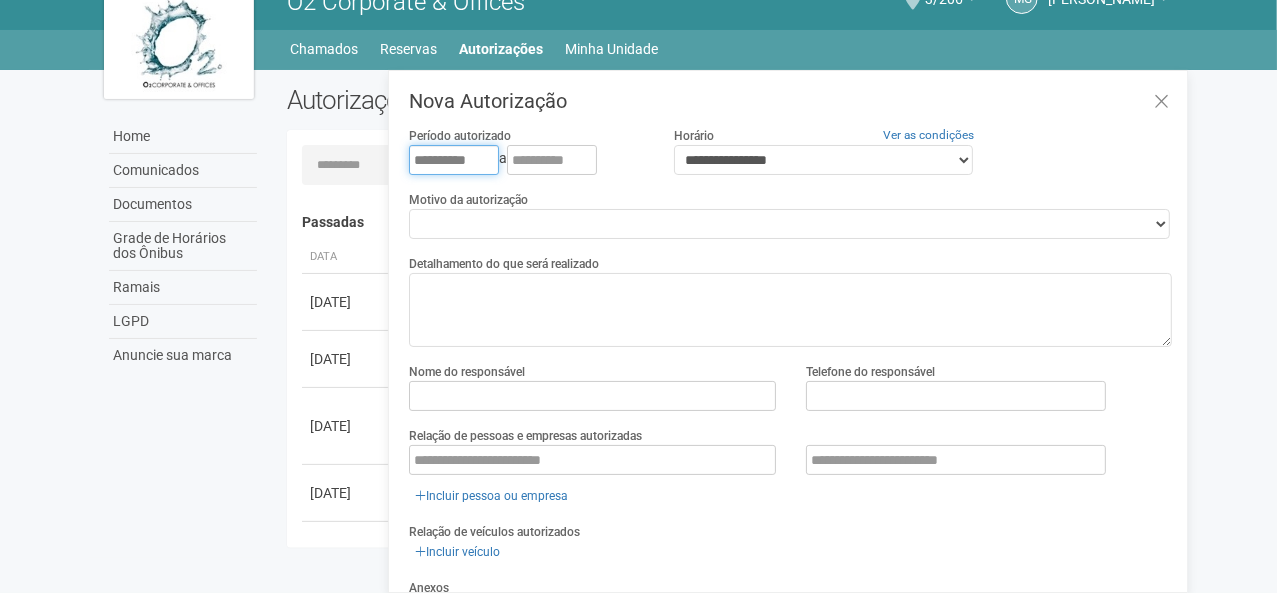 type on "**********" 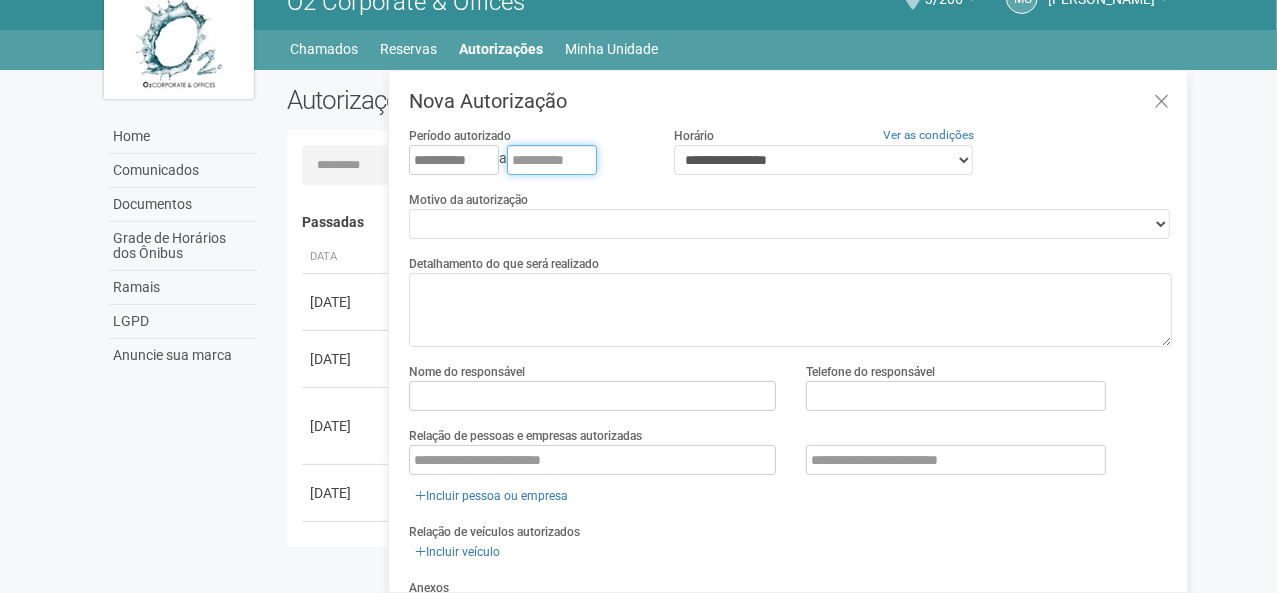 click at bounding box center [552, 160] 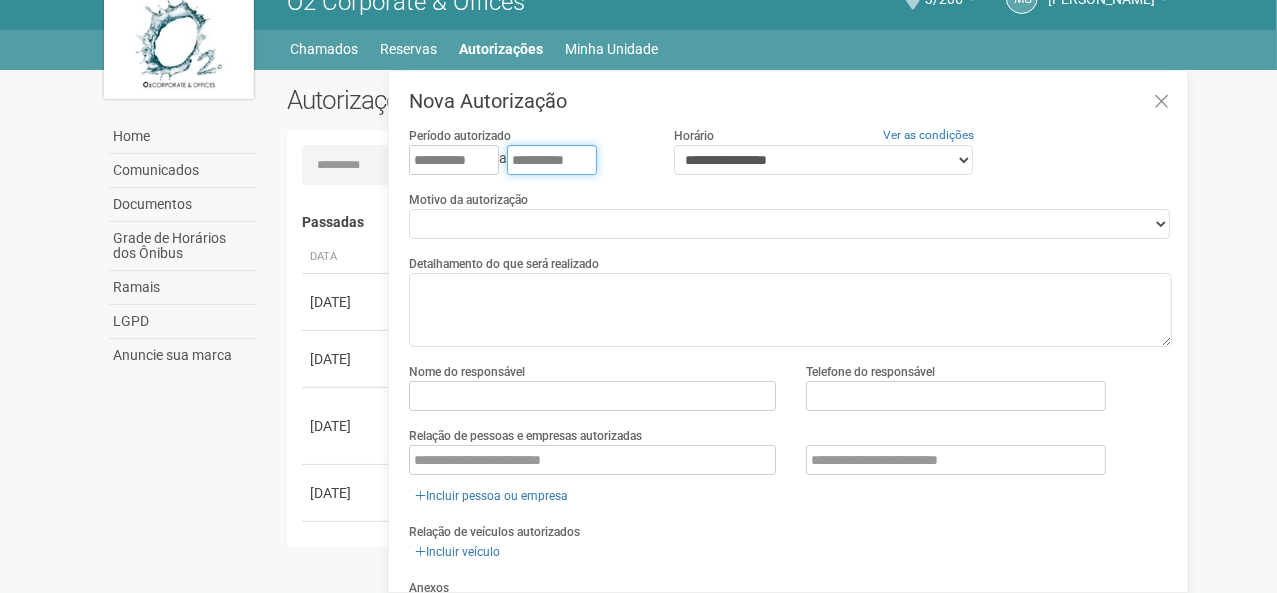 type on "**********" 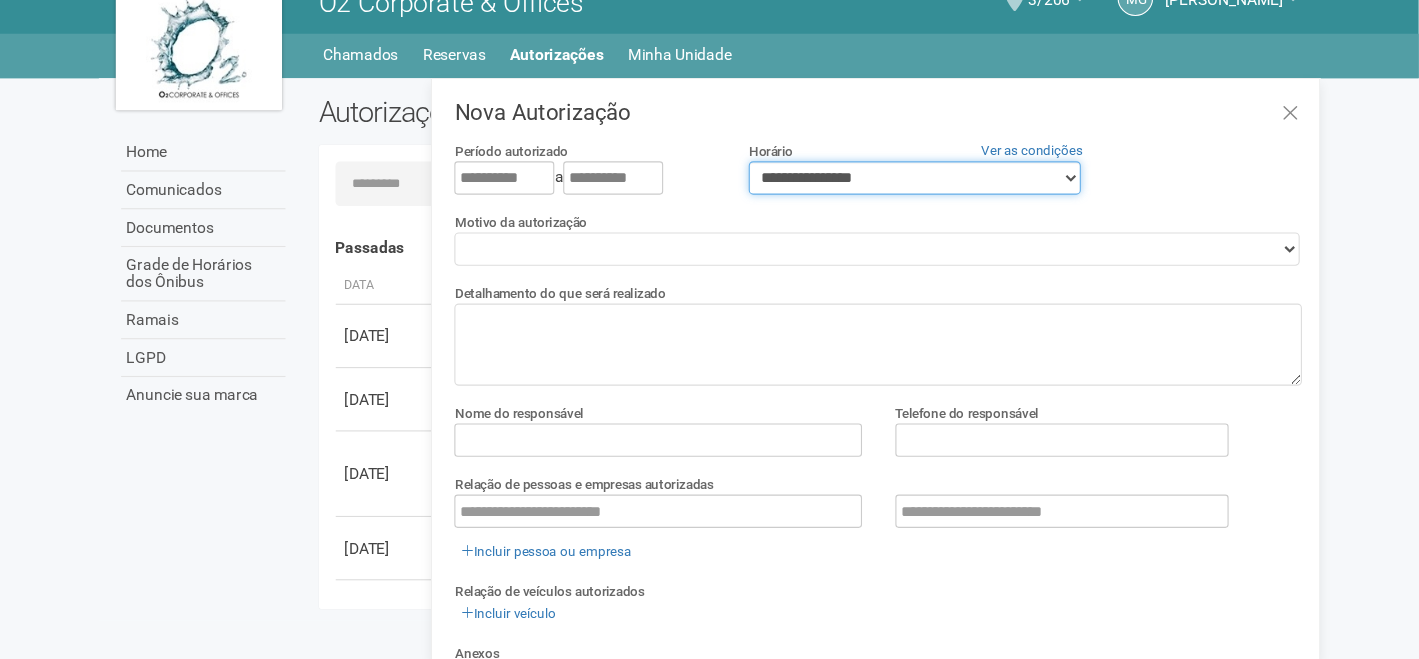 scroll, scrollTop: 0, scrollLeft: 0, axis: both 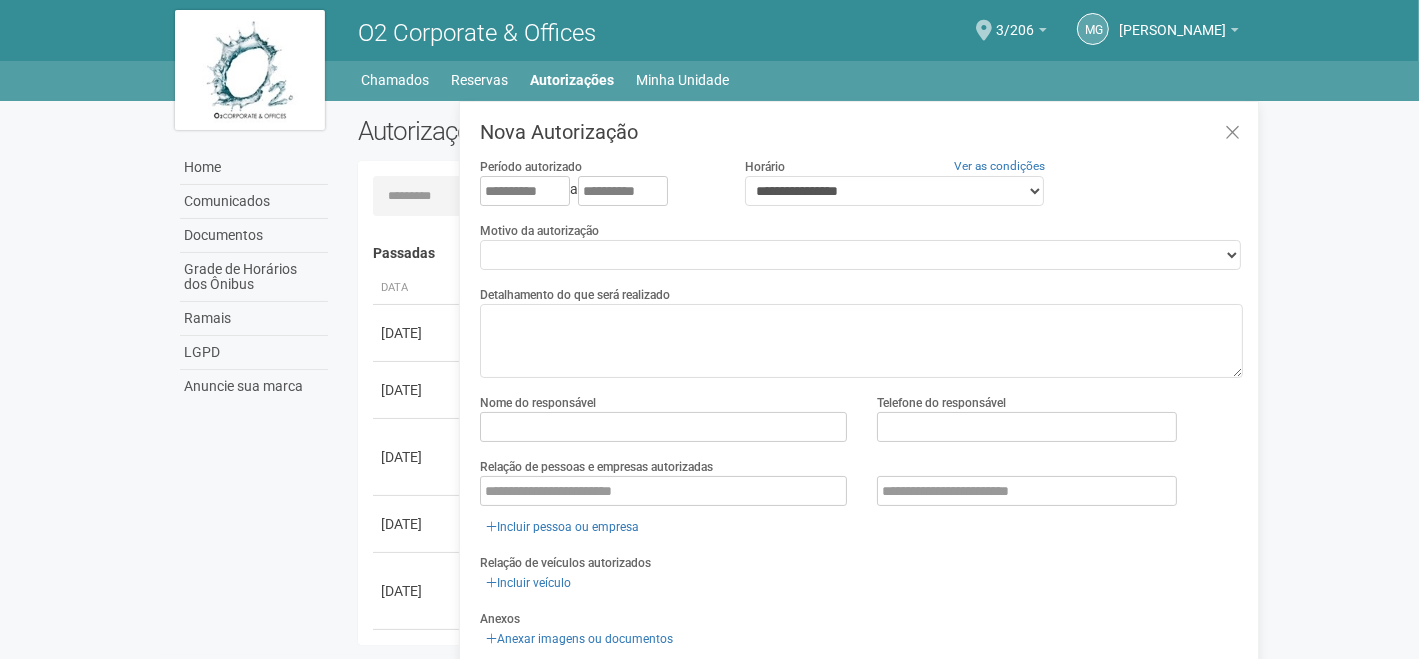 drag, startPoint x: 645, startPoint y: 221, endPoint x: 637, endPoint y: 236, distance: 17 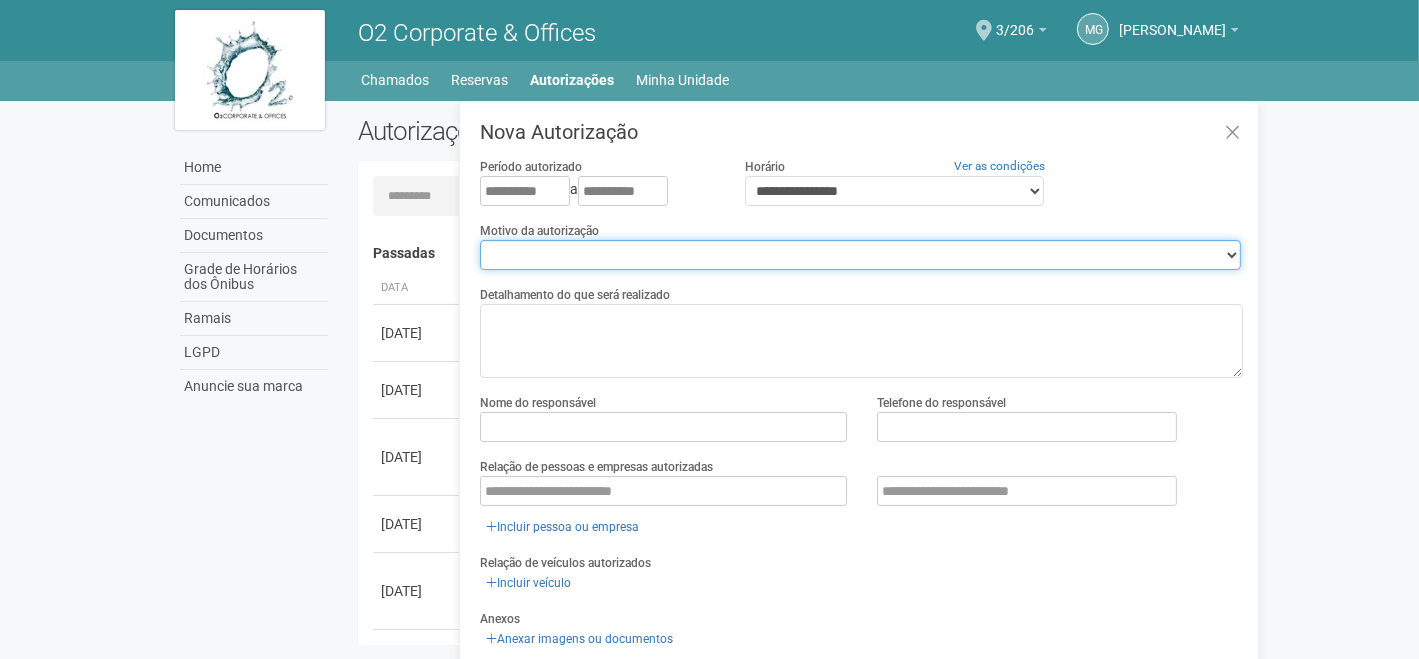 click on "**********" at bounding box center (860, 255) 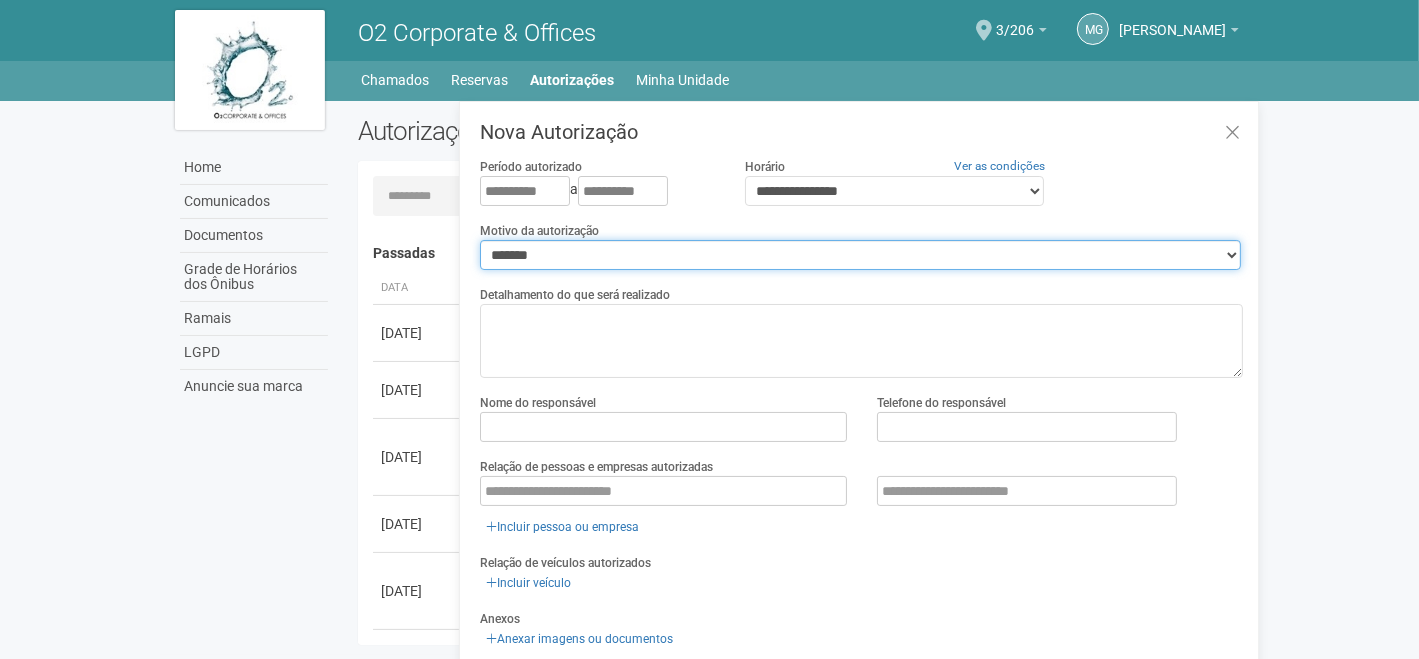 click on "**********" at bounding box center [860, 255] 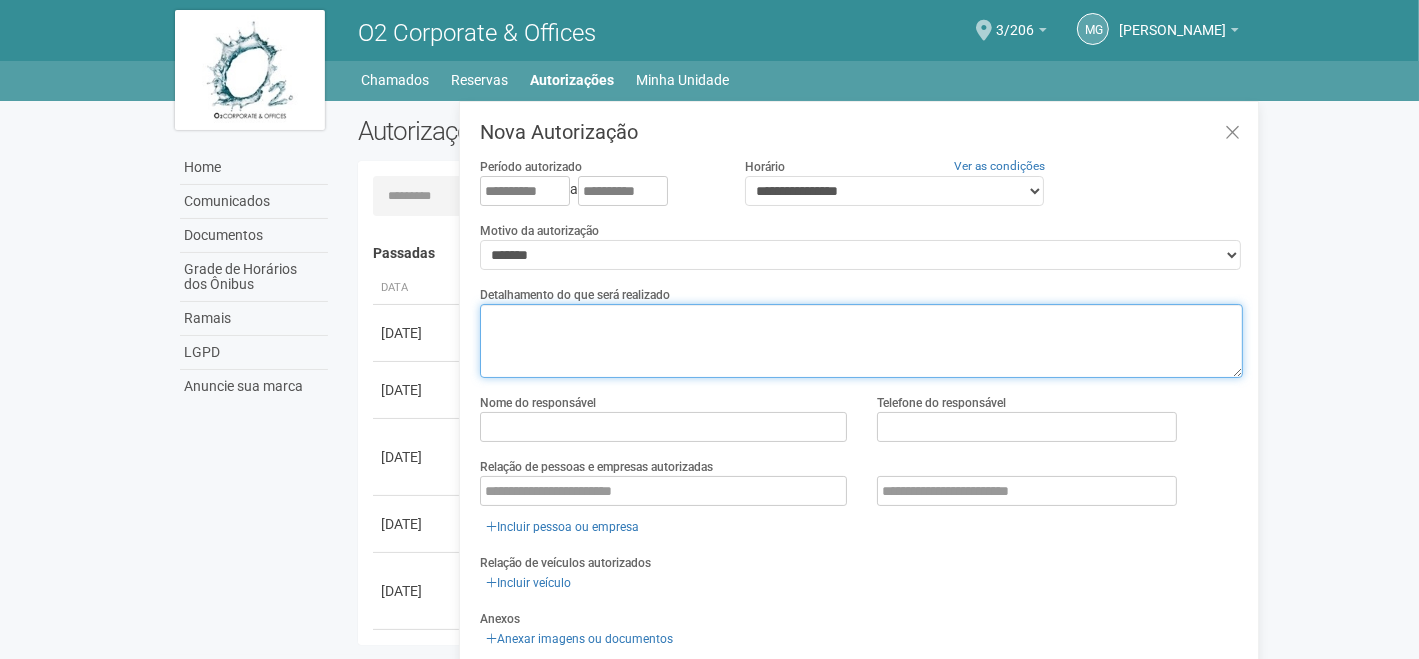 click at bounding box center [861, 341] 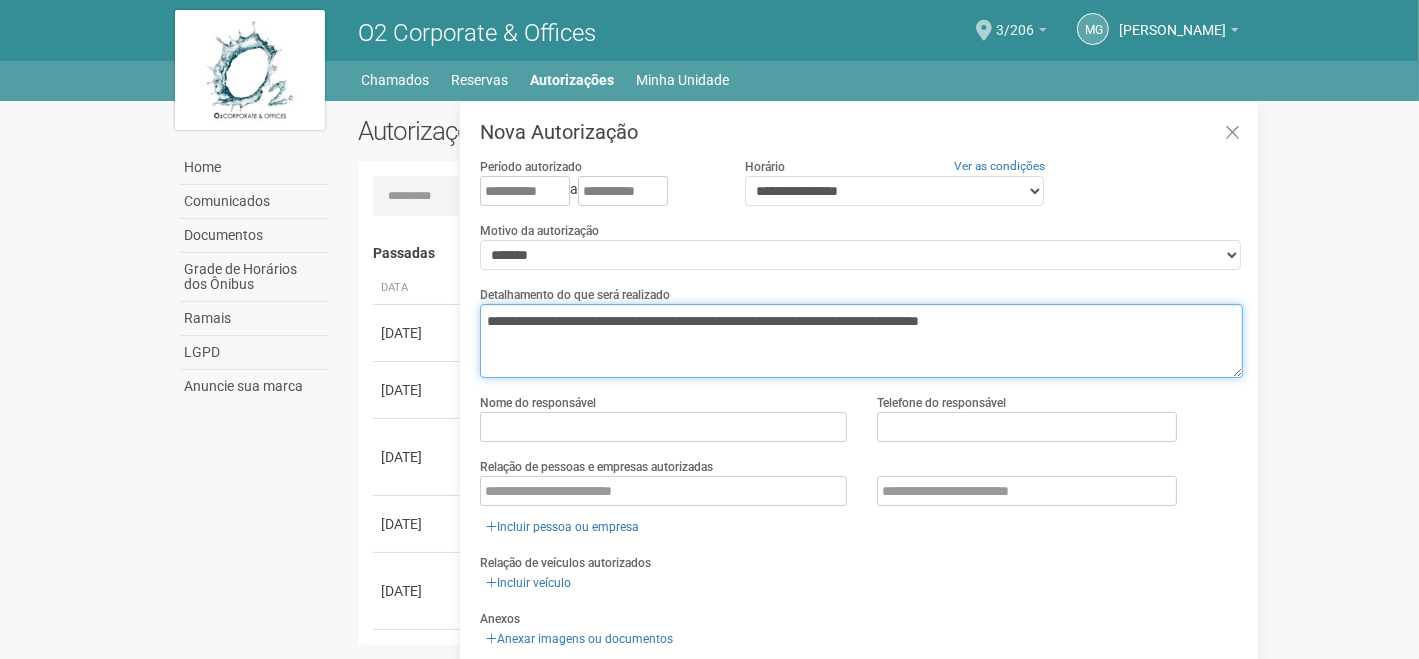 type on "**********" 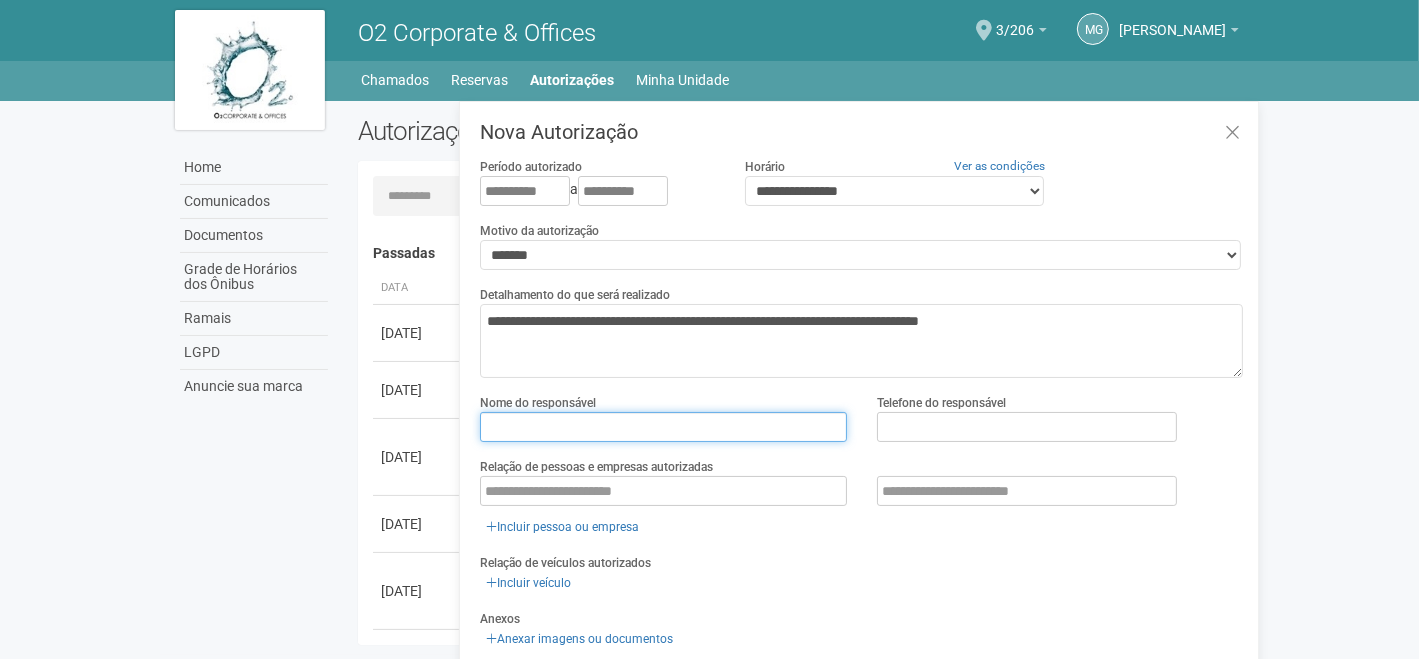 click at bounding box center [663, 427] 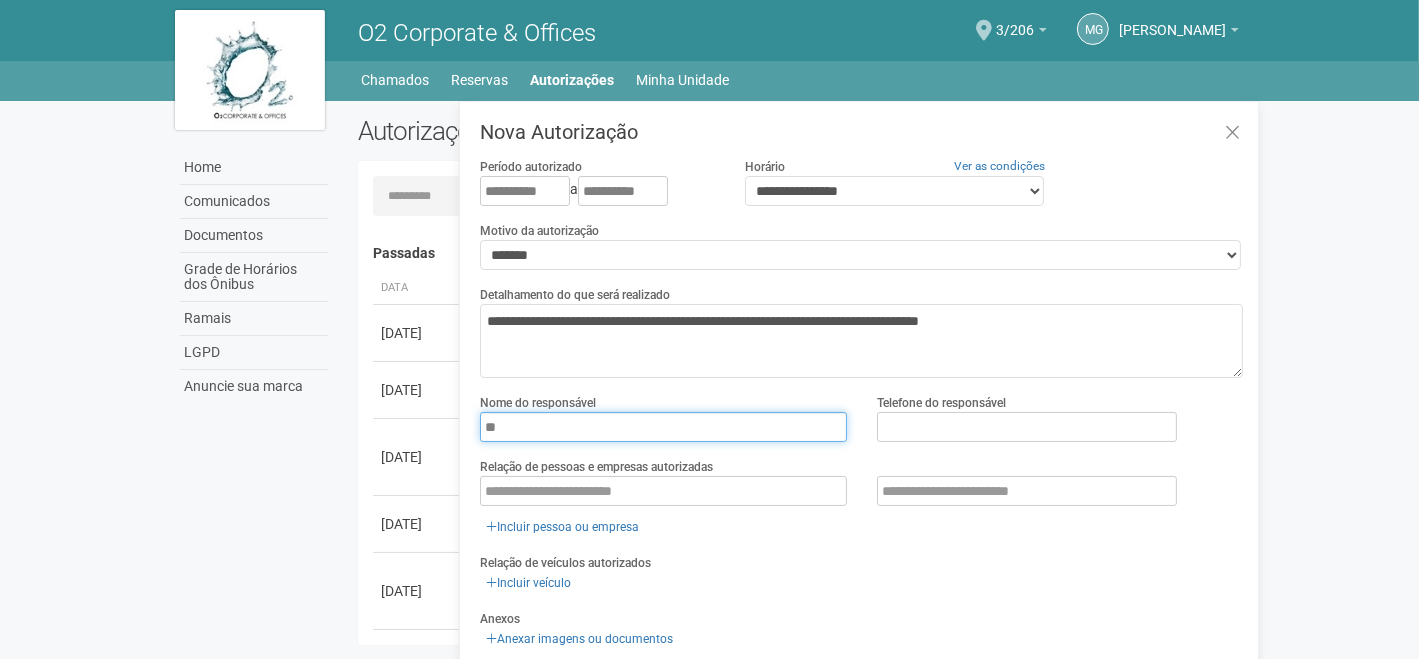 type on "*" 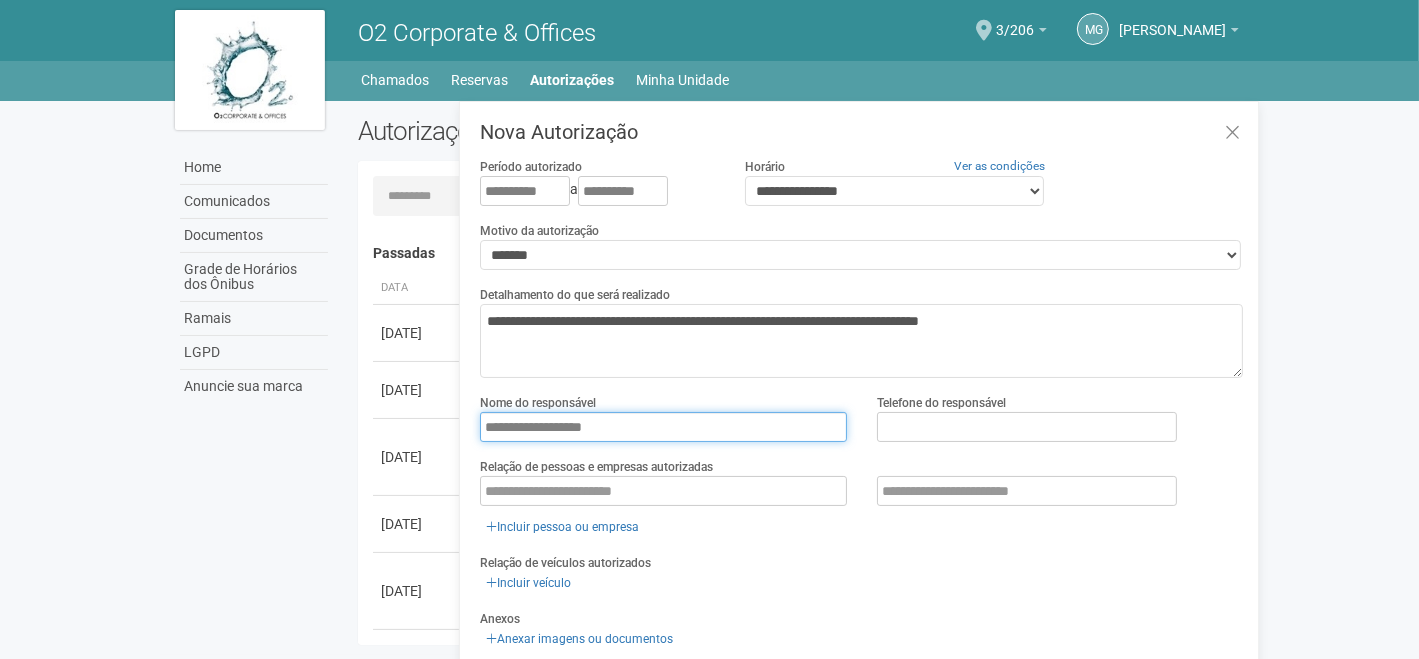 type on "**********" 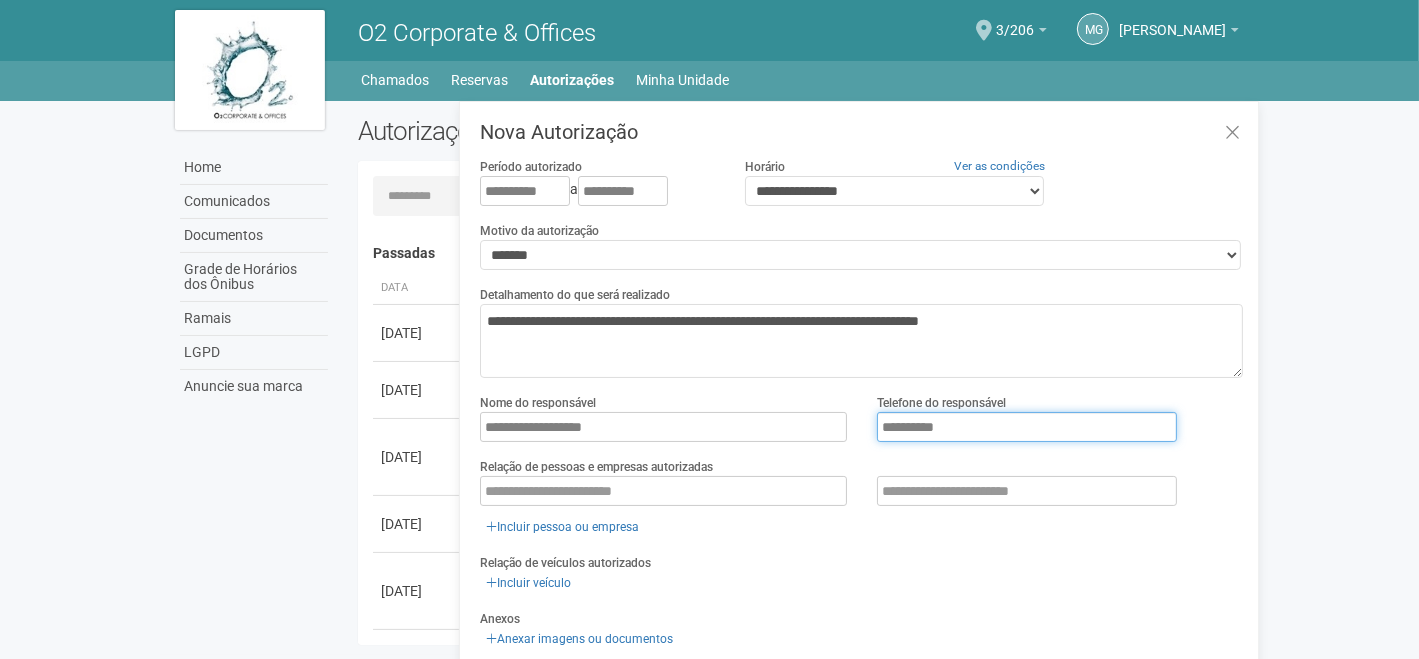 type on "**********" 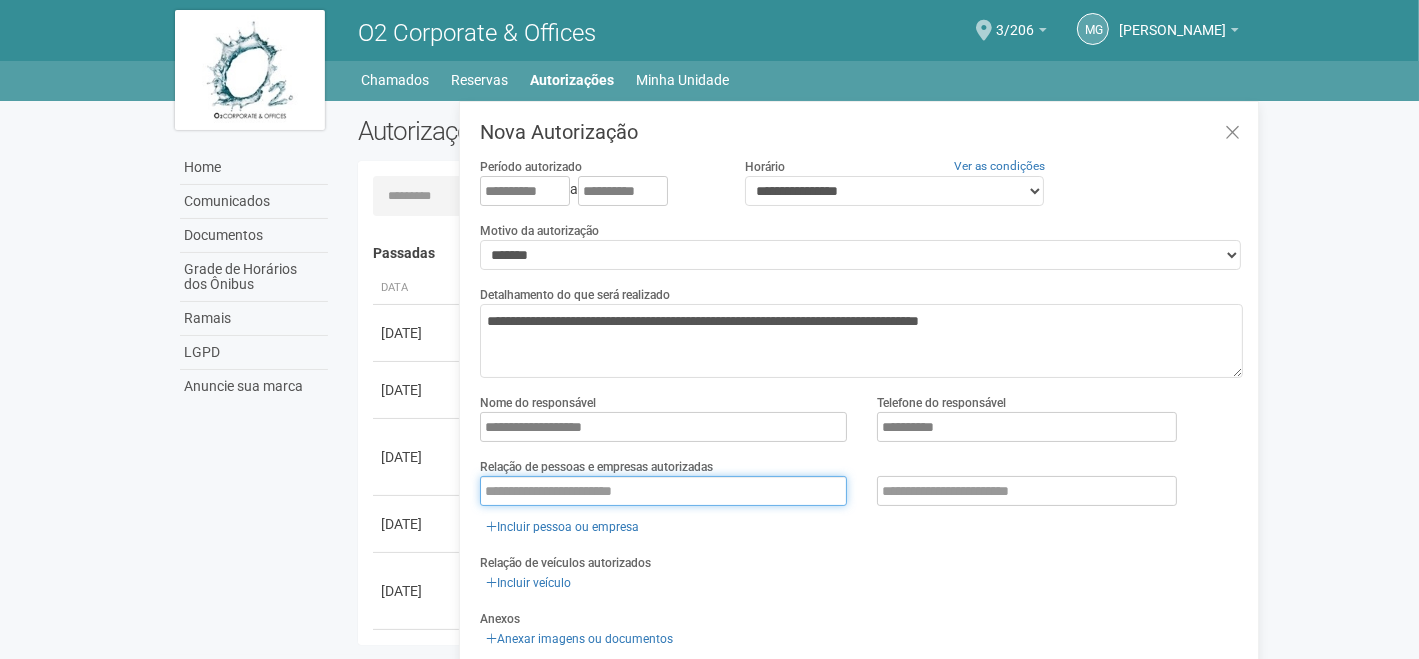 click at bounding box center (663, 491) 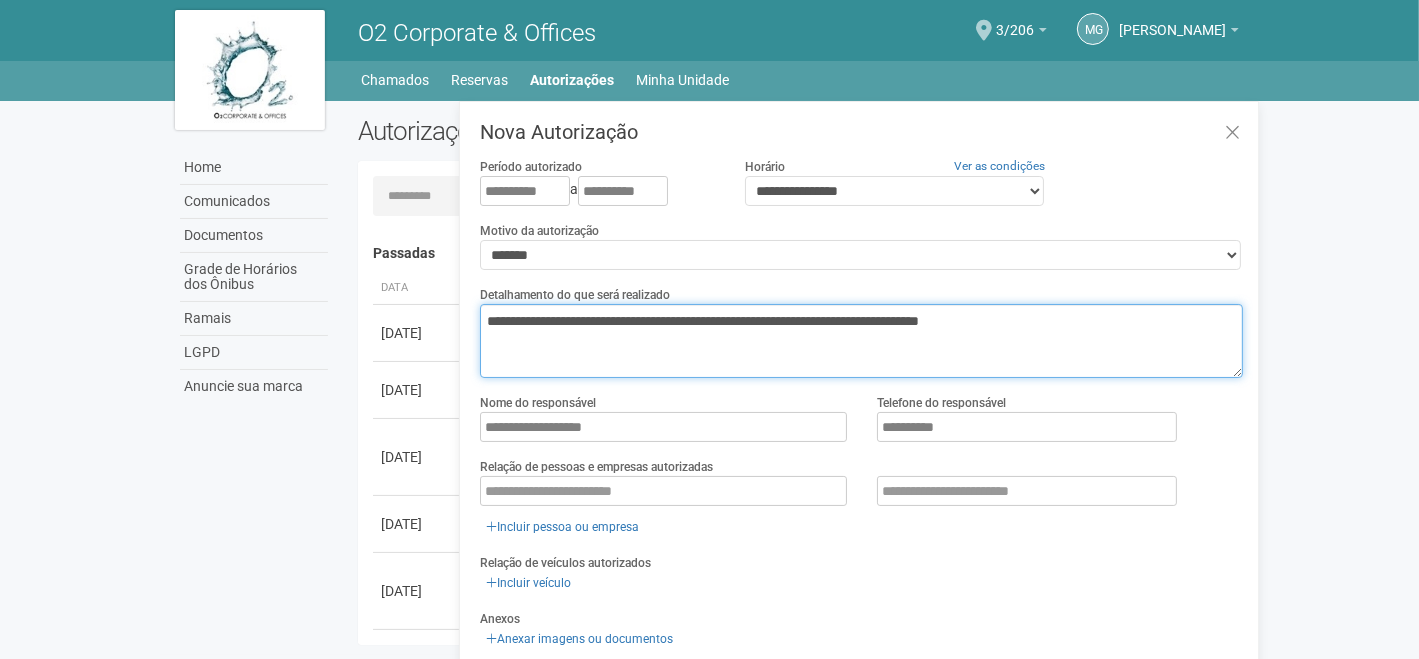 drag, startPoint x: 814, startPoint y: 318, endPoint x: 916, endPoint y: 312, distance: 102.176315 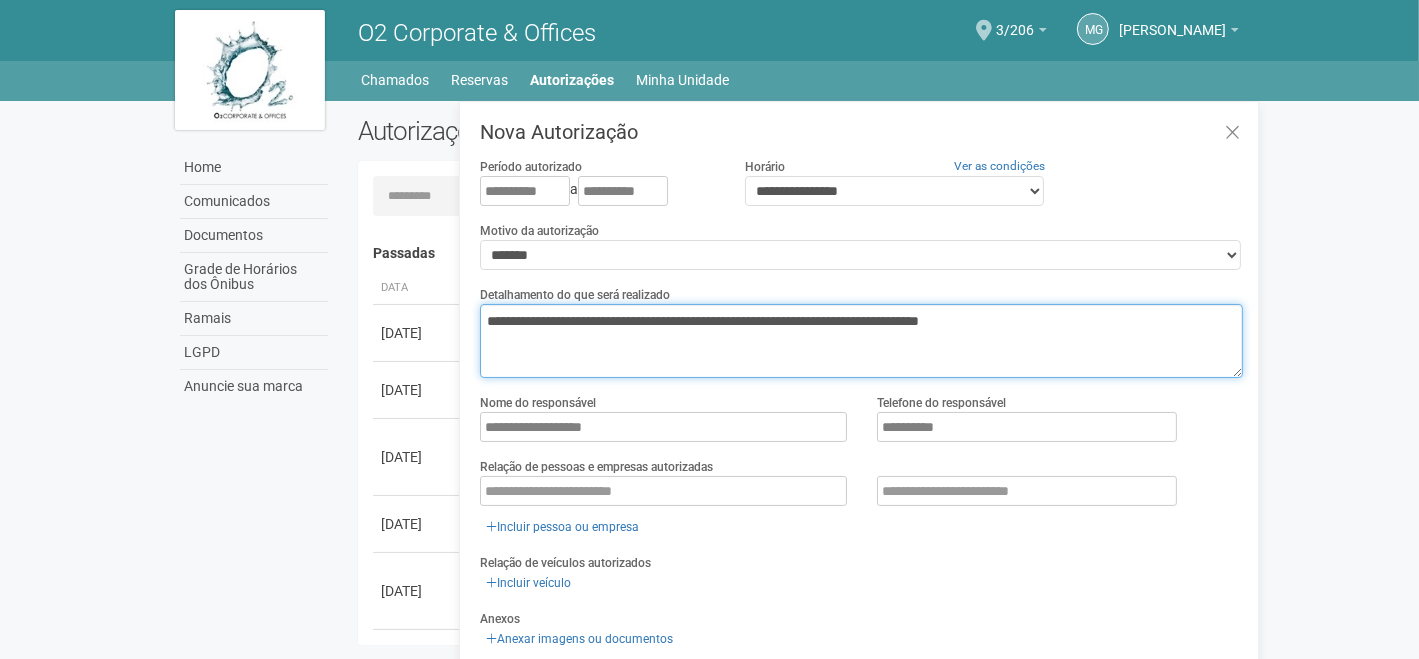click on "**********" at bounding box center (861, 341) 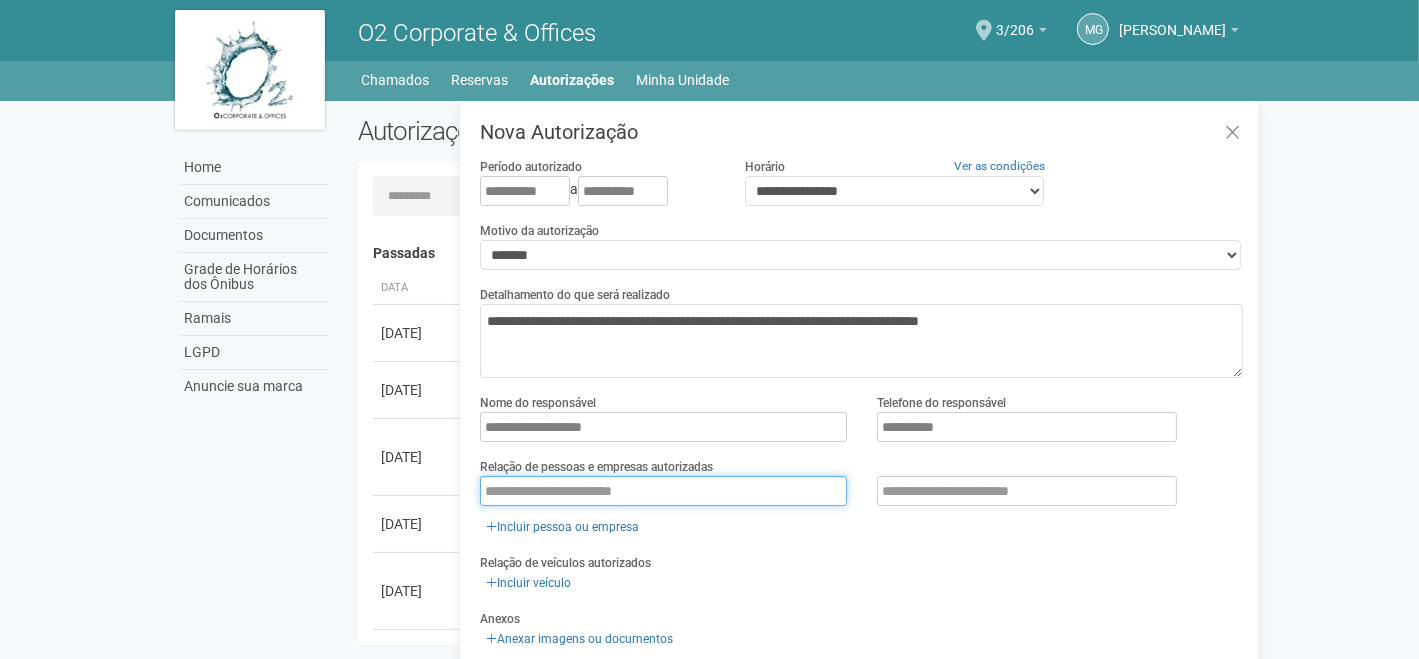 click at bounding box center (663, 491) 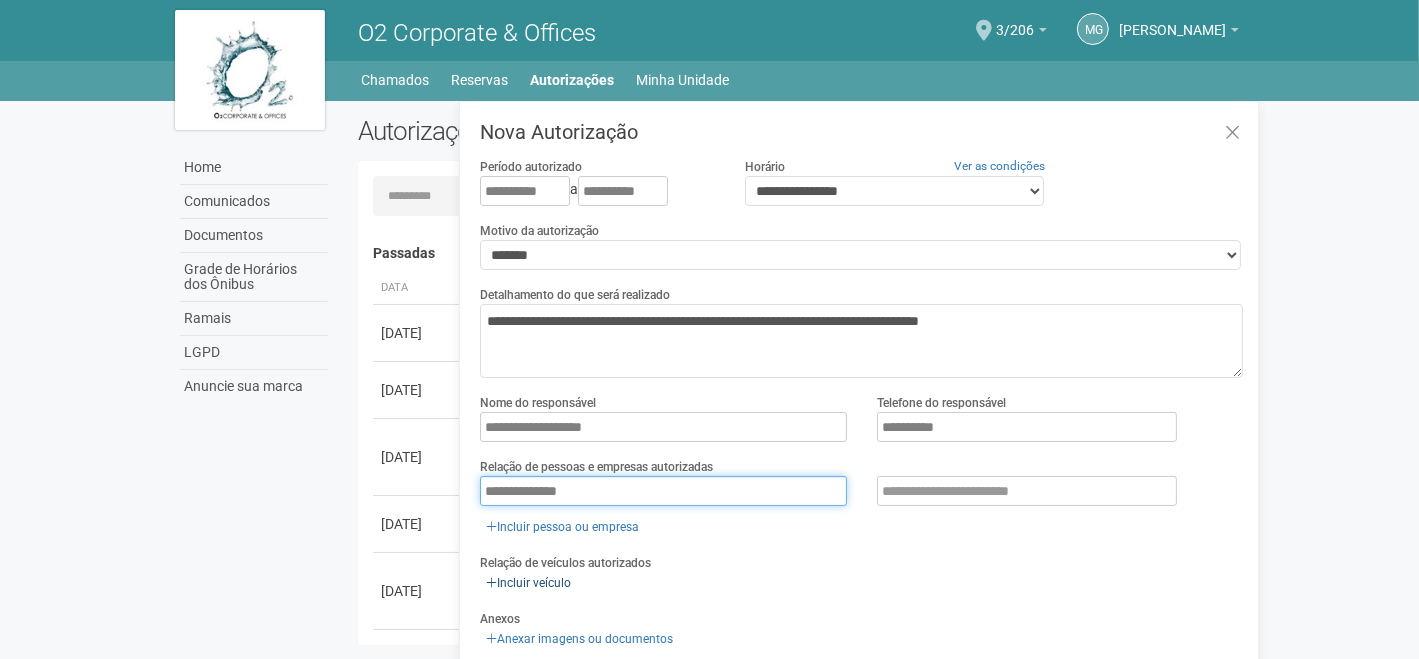 type on "**********" 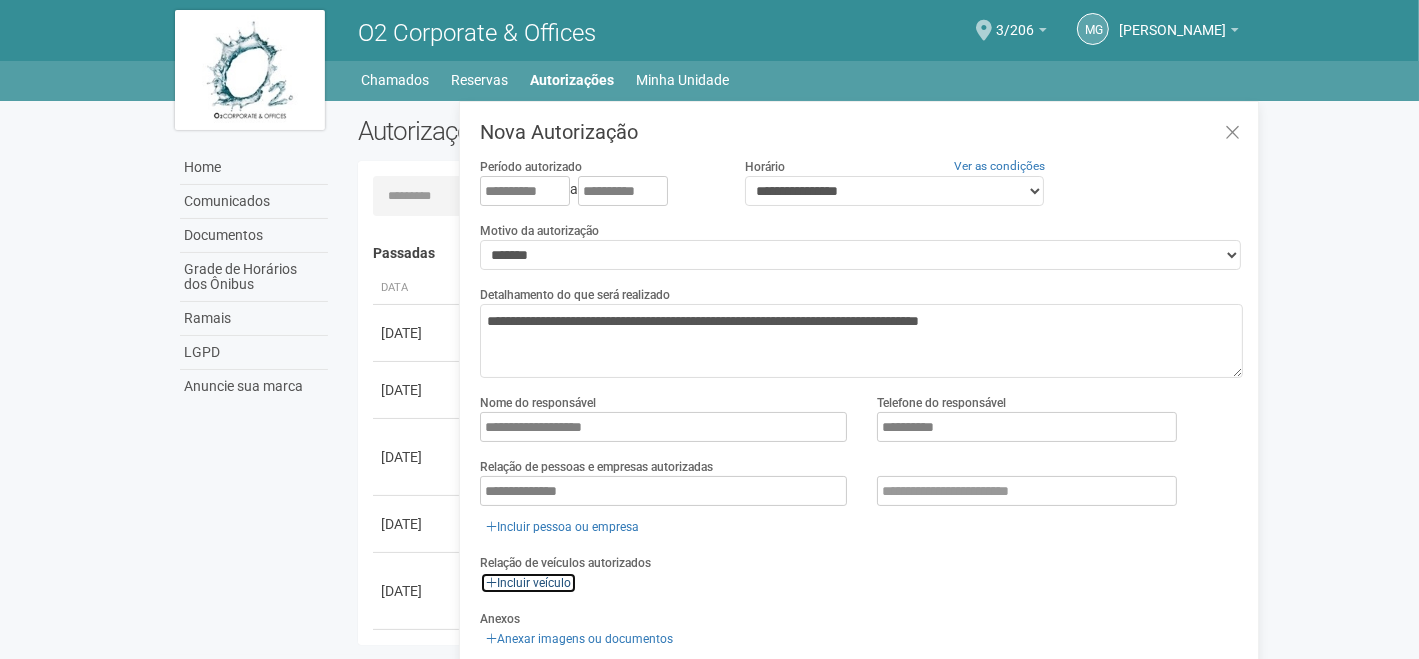 click on "Incluir veículo" at bounding box center [528, 583] 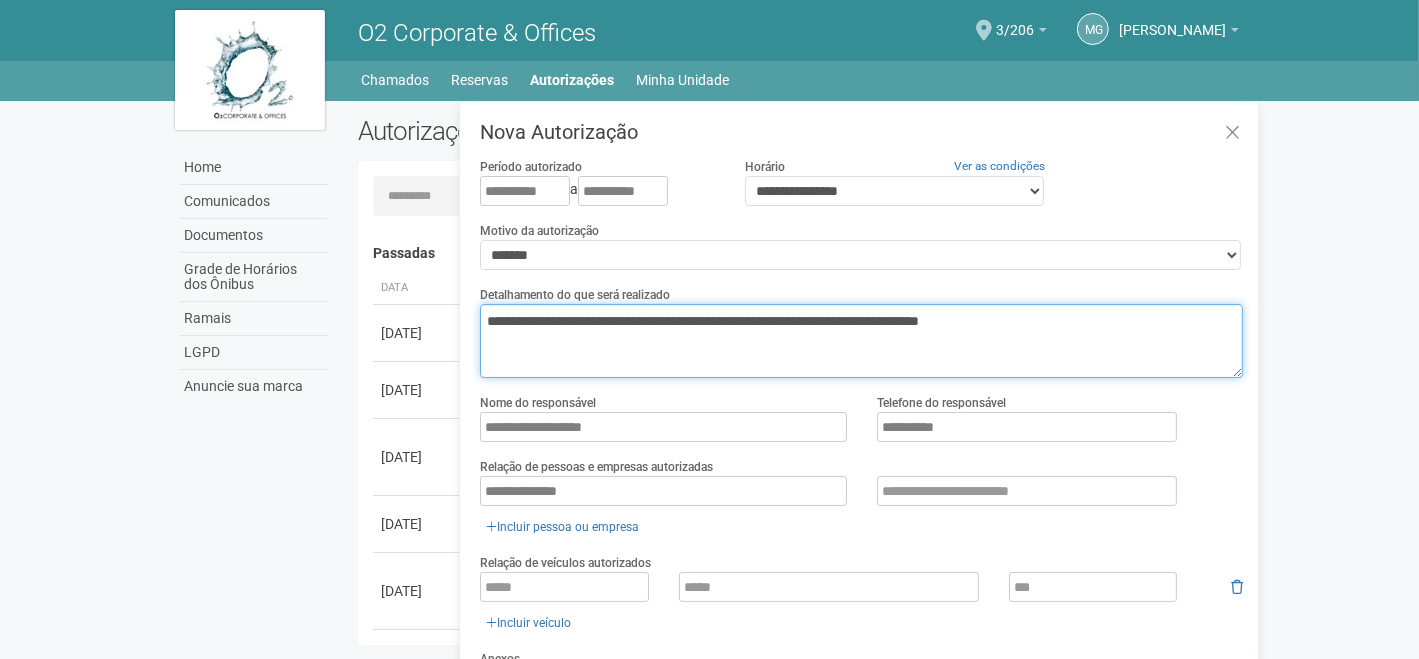 click on "**********" at bounding box center (861, 341) 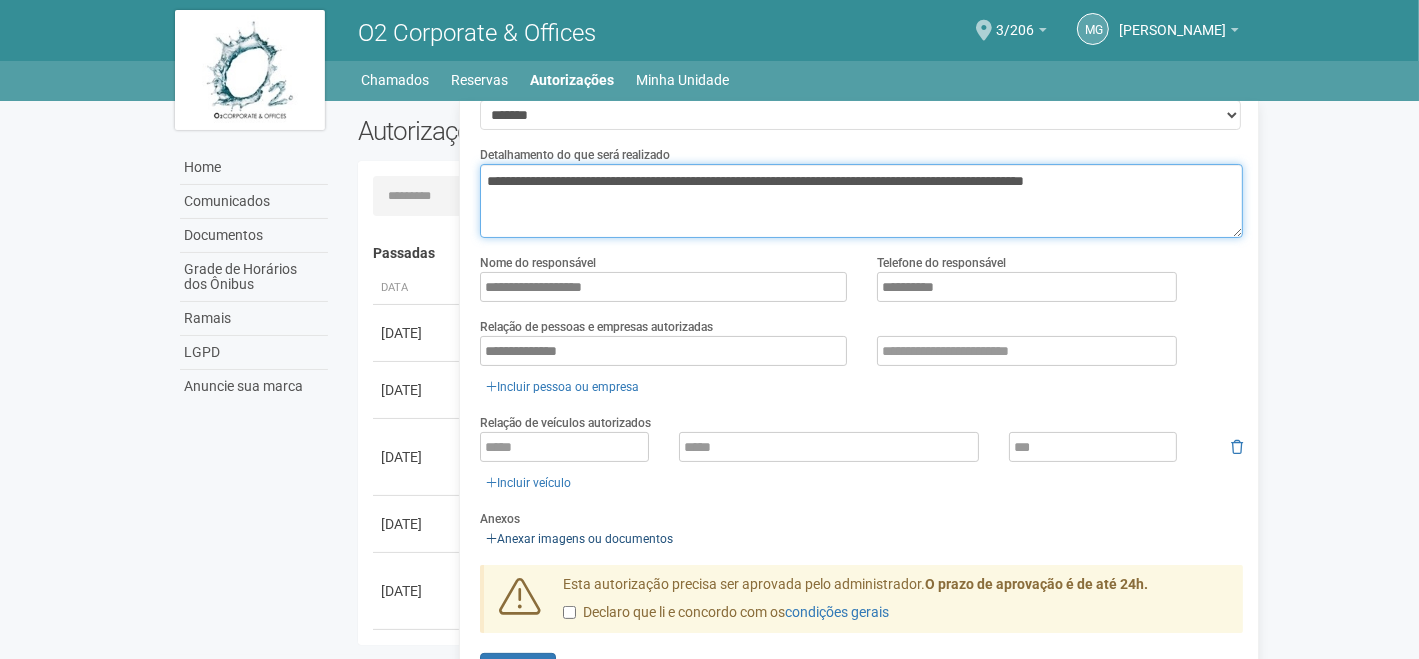 scroll, scrollTop: 165, scrollLeft: 0, axis: vertical 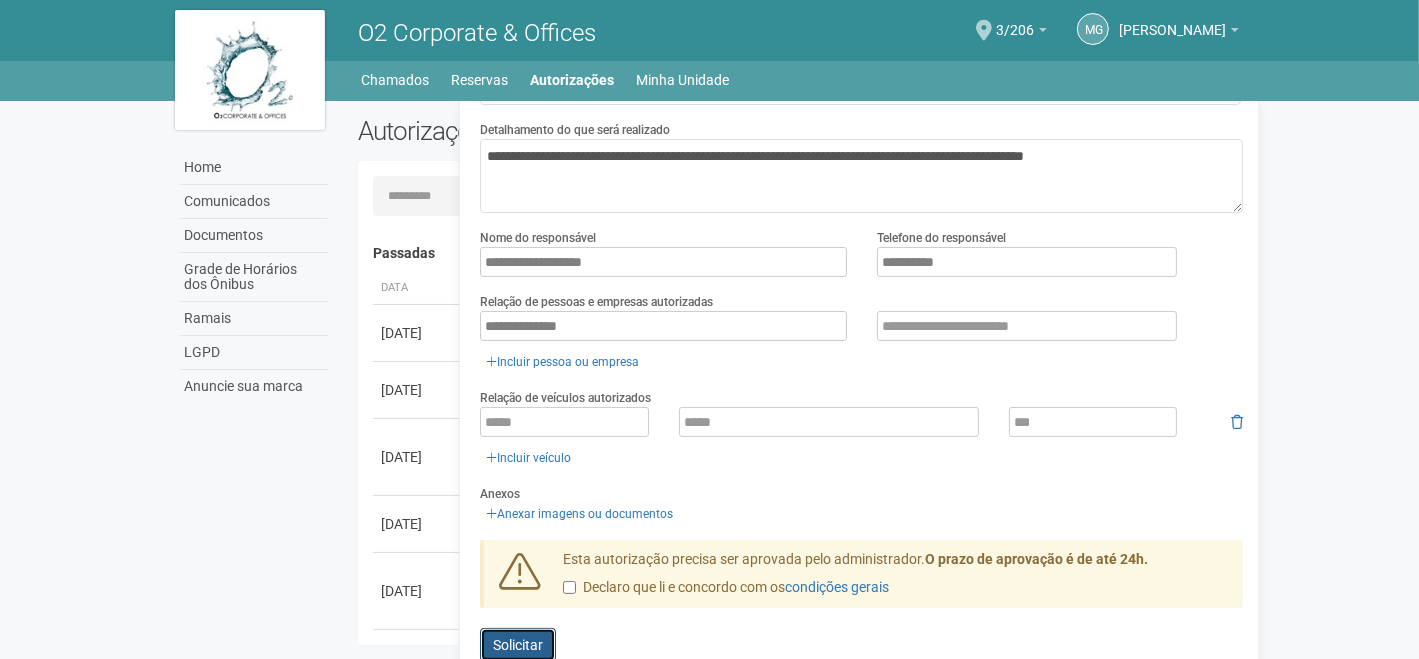 click on "Solicitar" at bounding box center [518, 645] 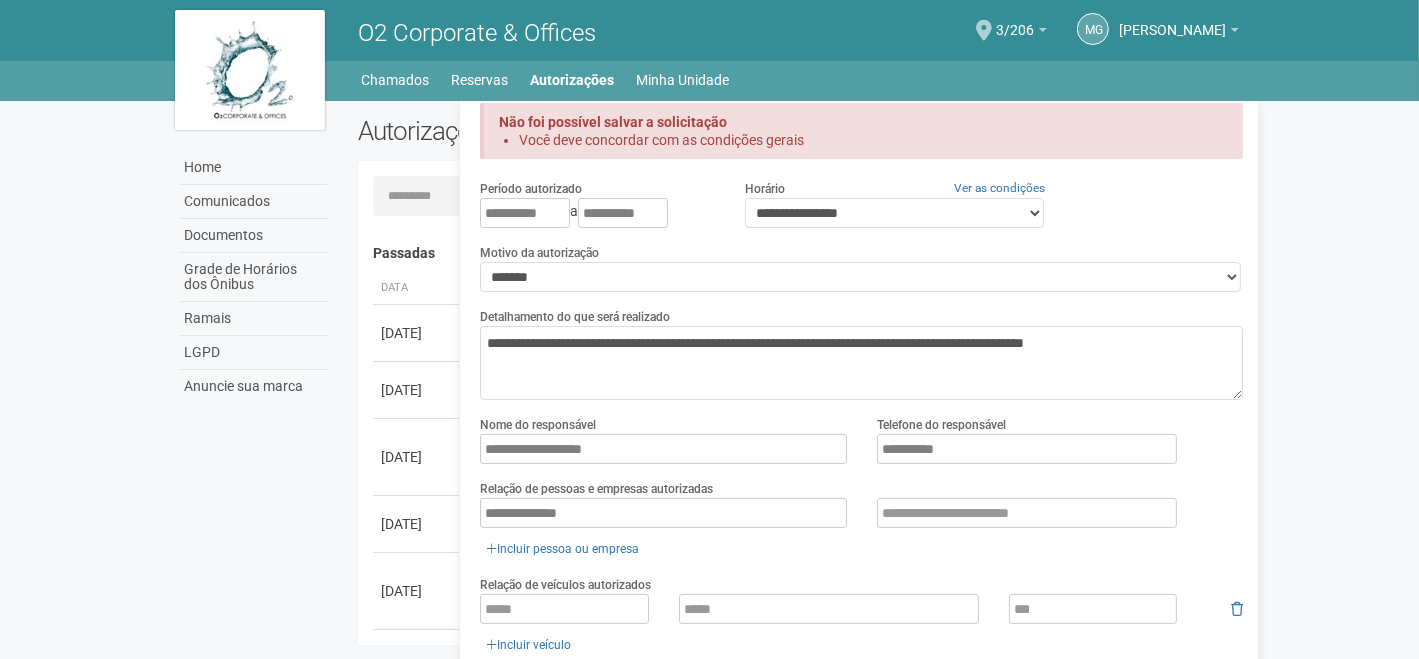 scroll, scrollTop: 31, scrollLeft: 0, axis: vertical 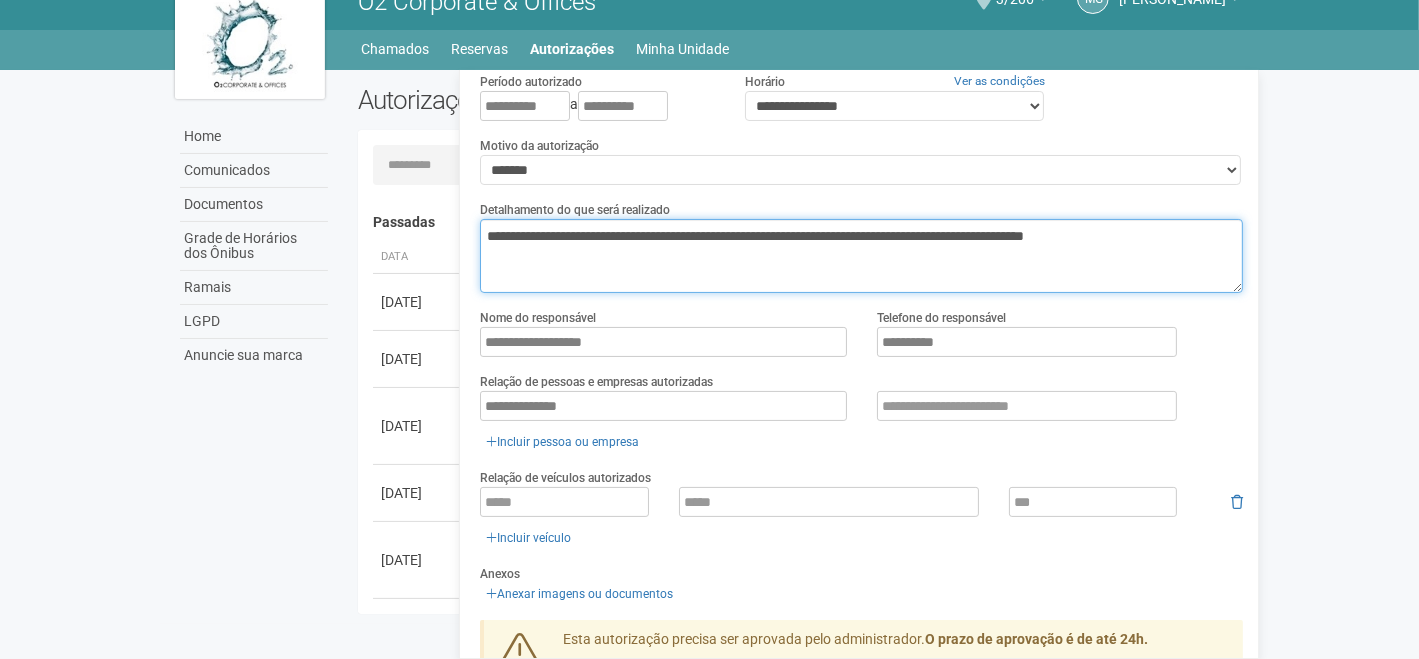click on "**********" at bounding box center [861, 256] 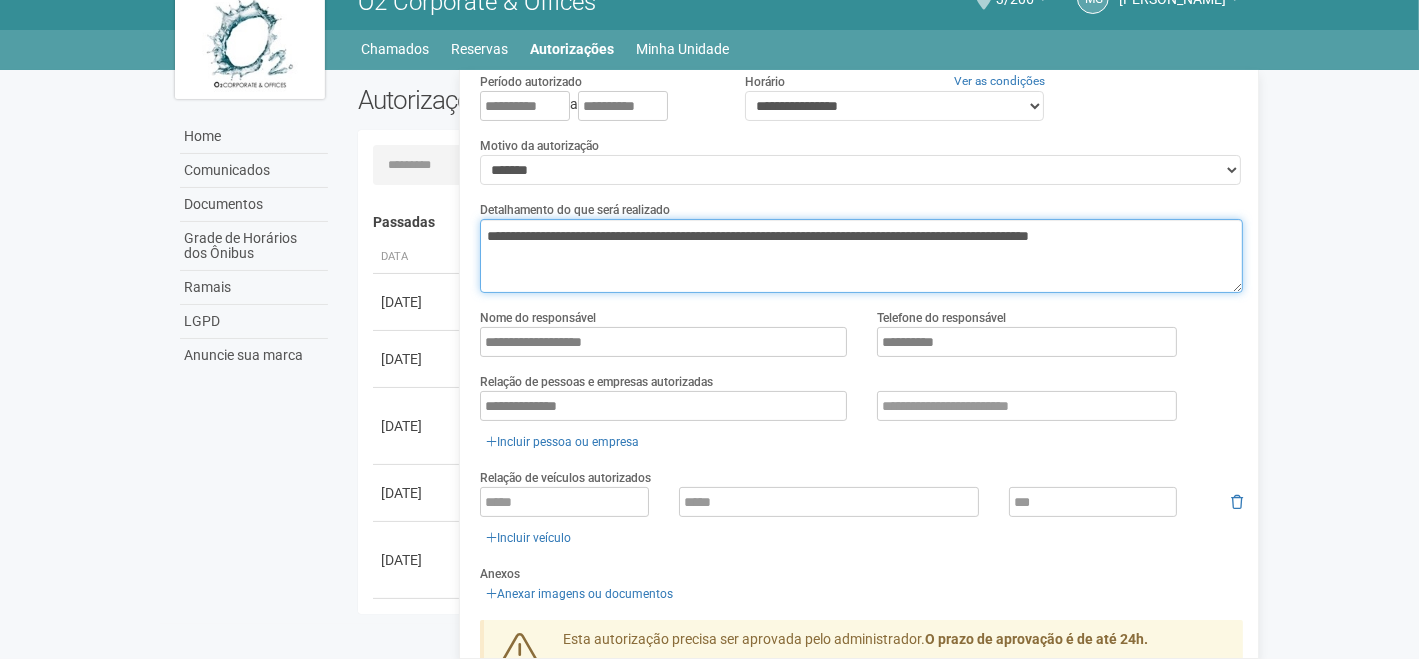 drag, startPoint x: 539, startPoint y: 261, endPoint x: 480, endPoint y: 262, distance: 59.008472 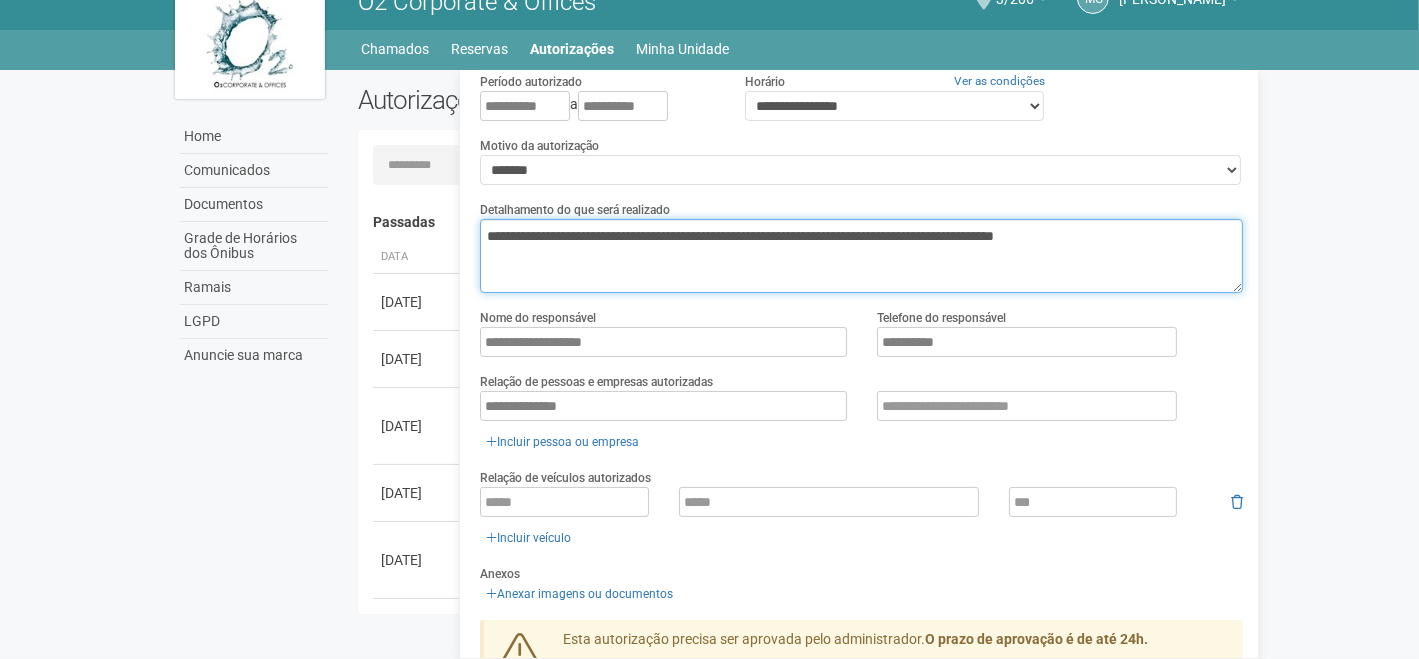 type on "**********" 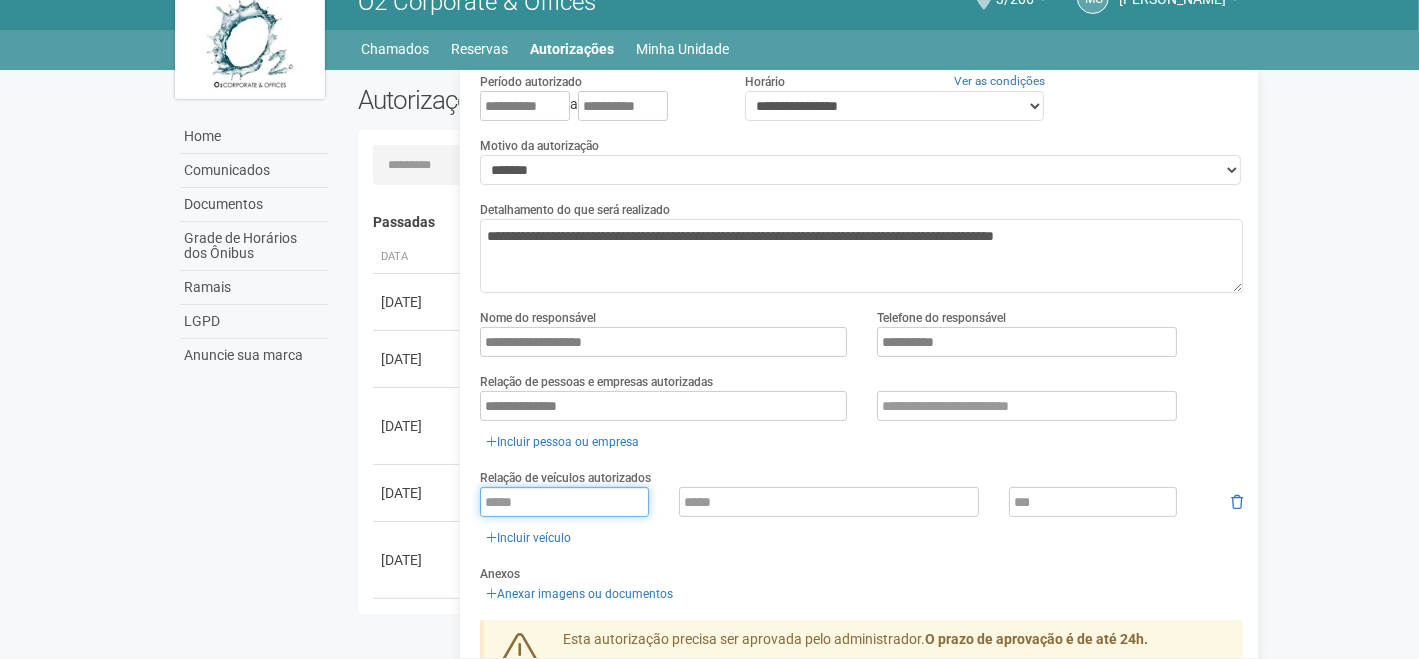 click at bounding box center [564, 502] 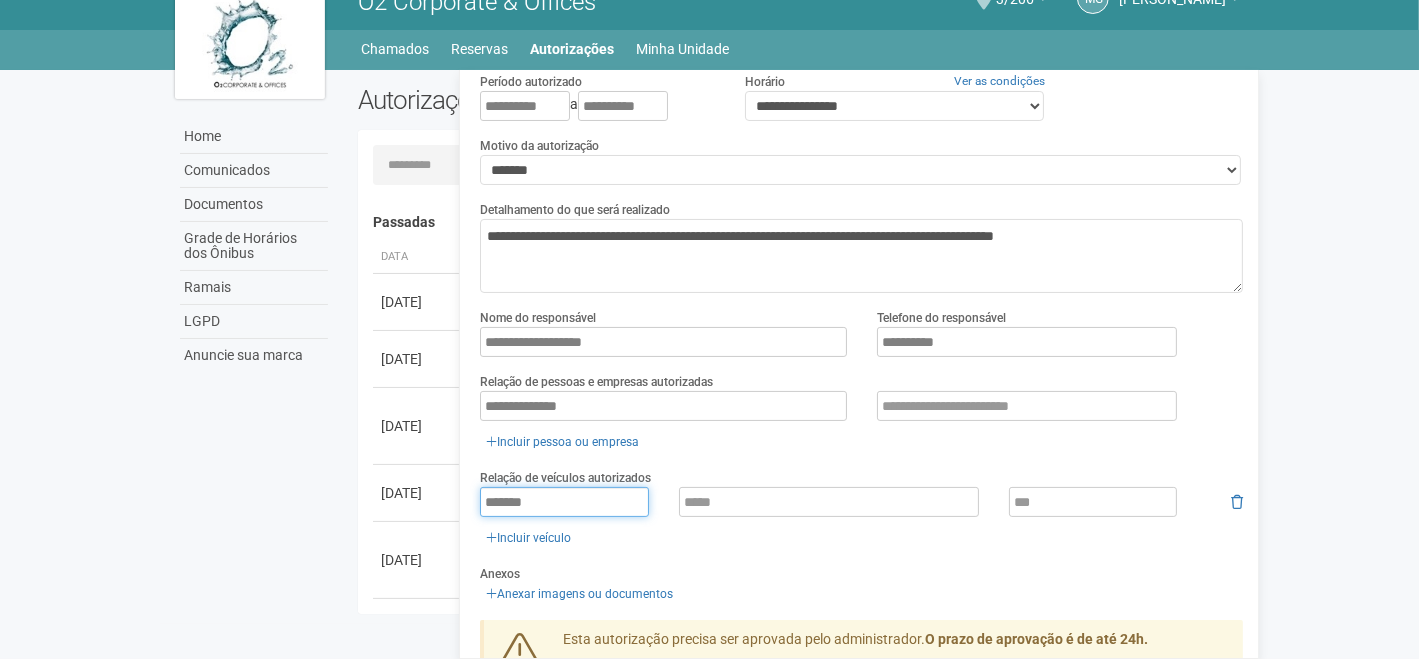 type on "*******" 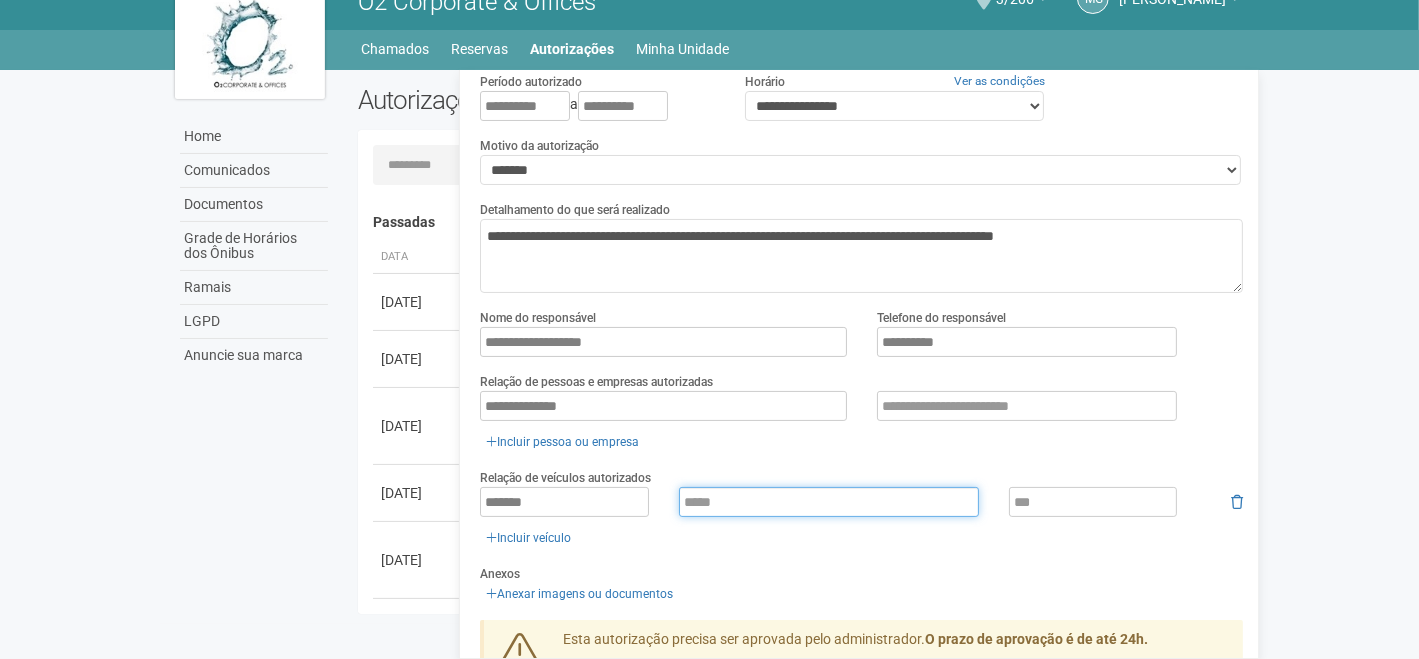 click at bounding box center (829, 502) 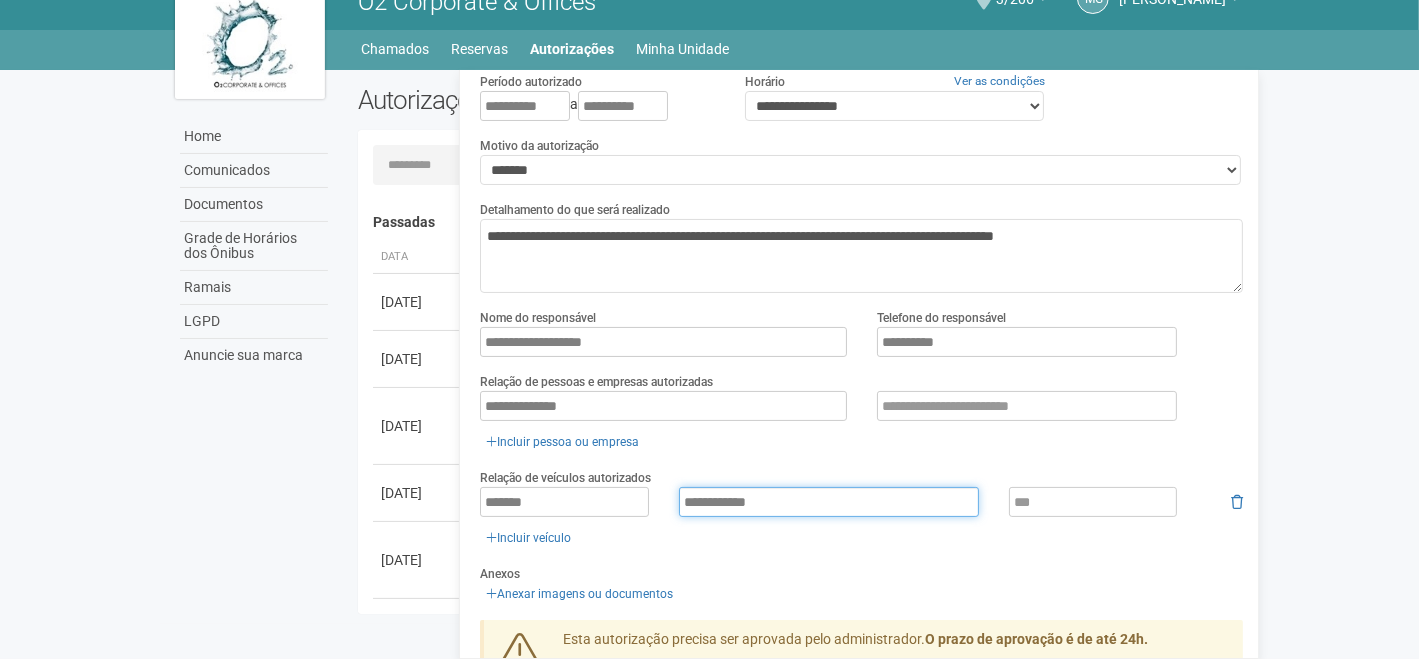 type on "**********" 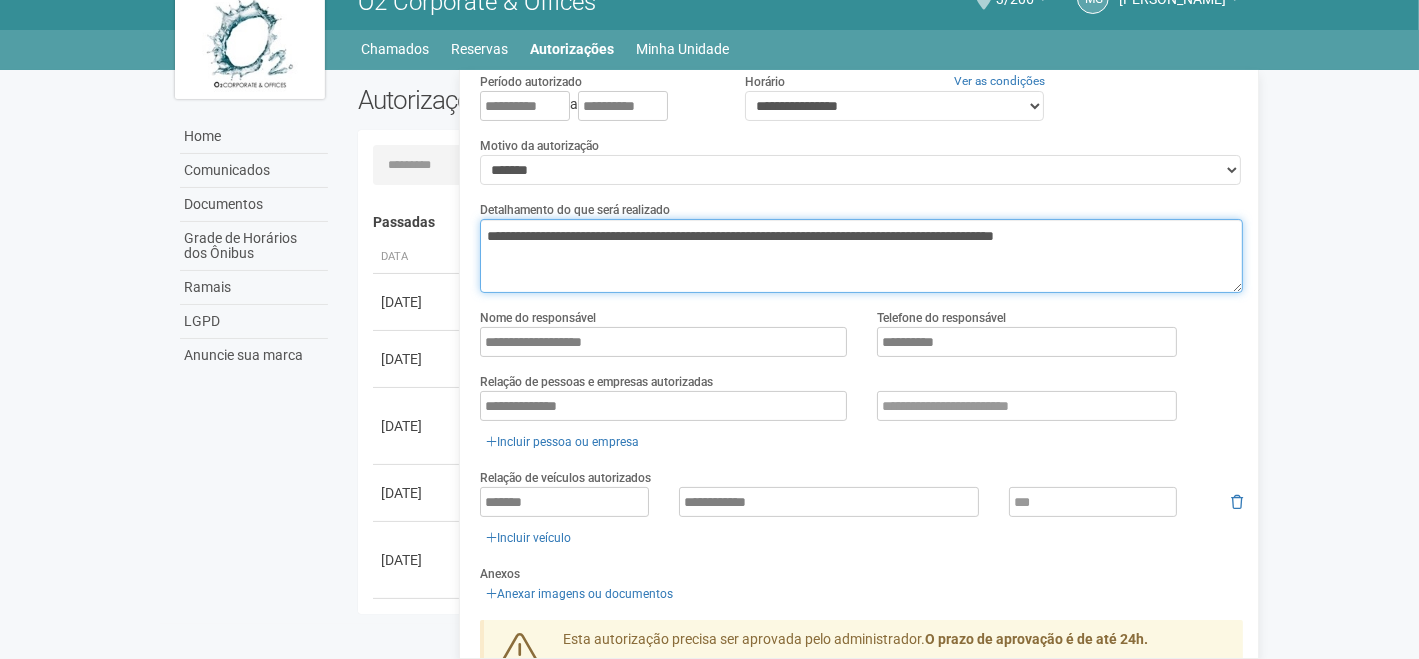 drag, startPoint x: 1220, startPoint y: 243, endPoint x: 1084, endPoint y: 234, distance: 136.29747 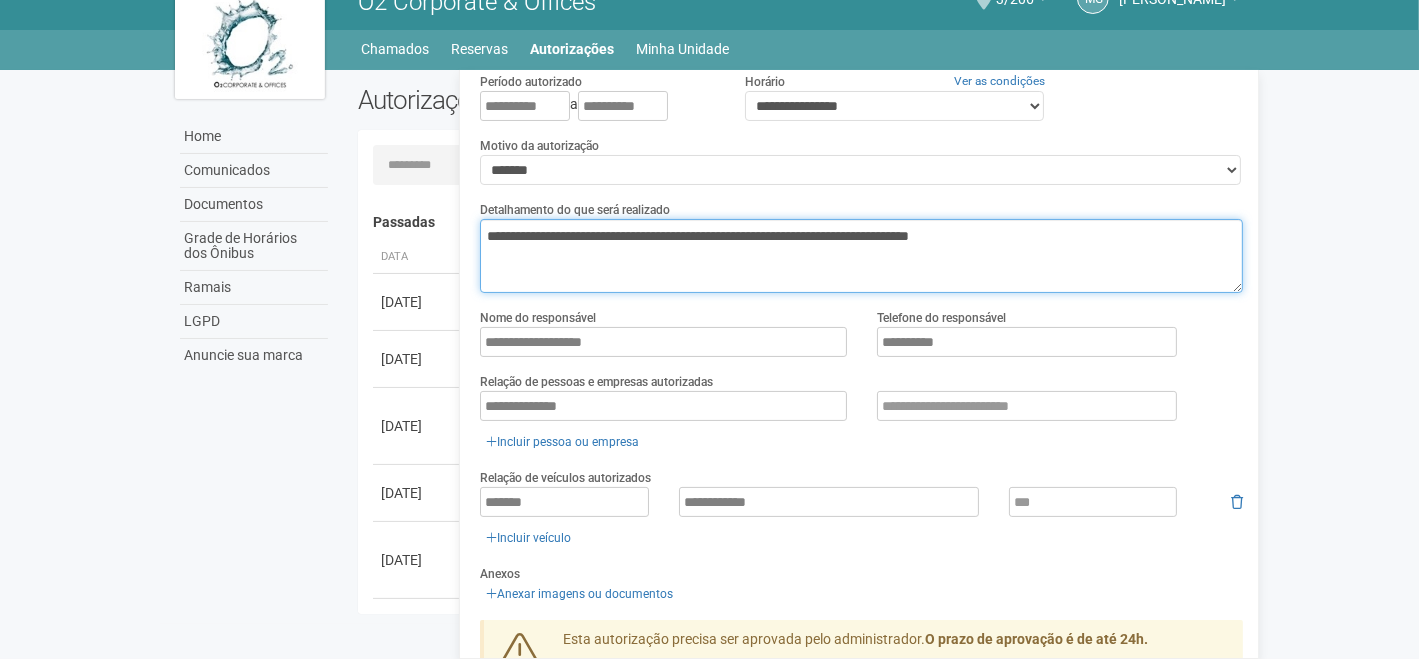 click on "**********" at bounding box center (861, 256) 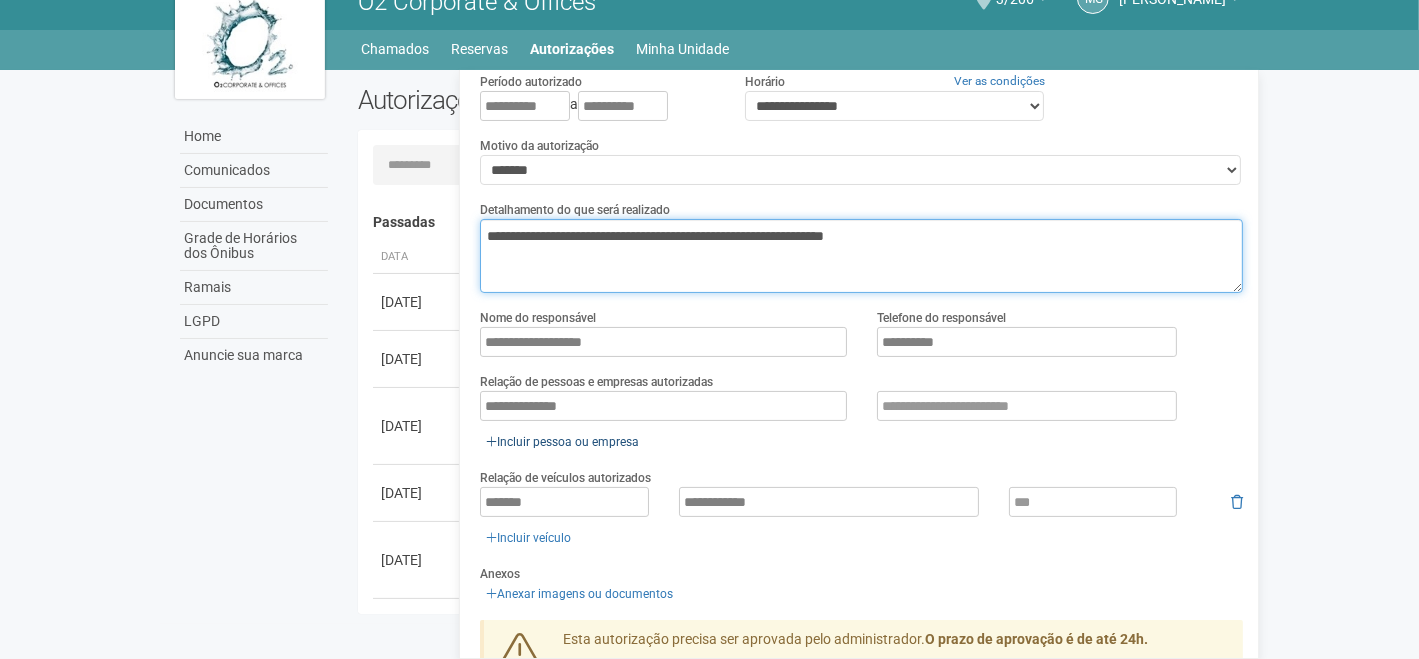 scroll, scrollTop: 241, scrollLeft: 0, axis: vertical 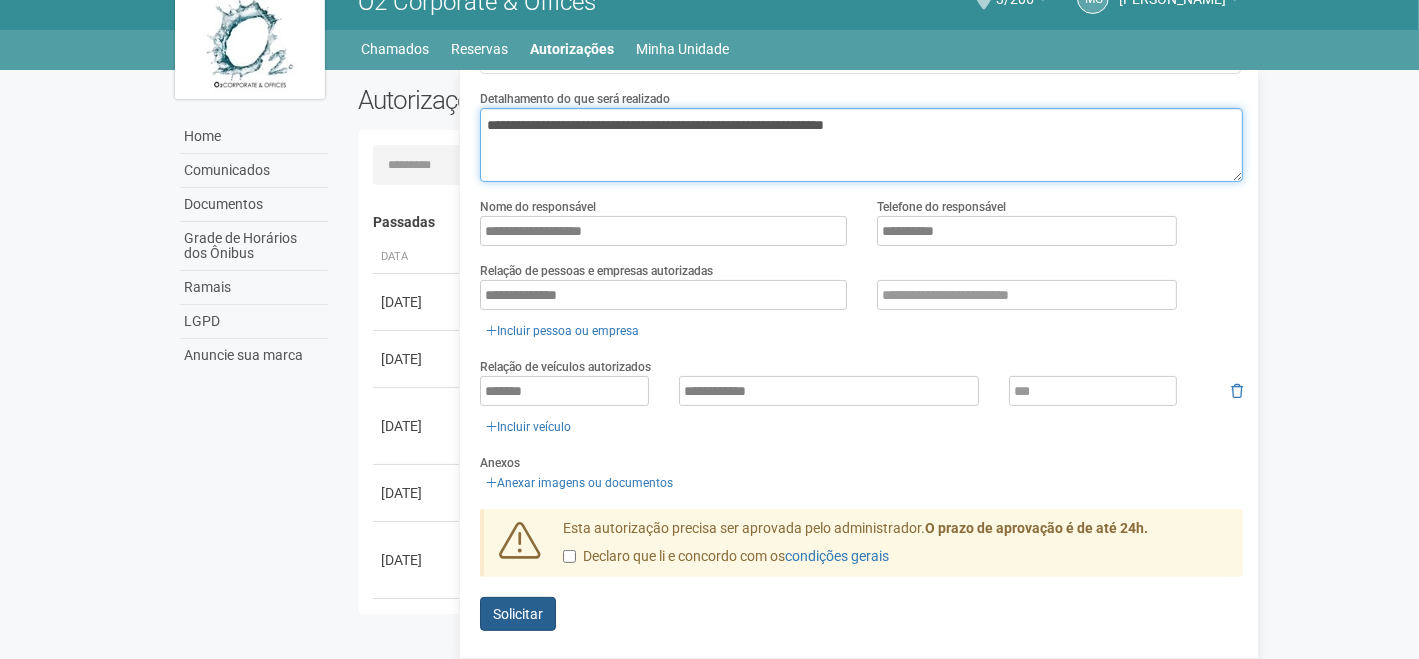 type on "**********" 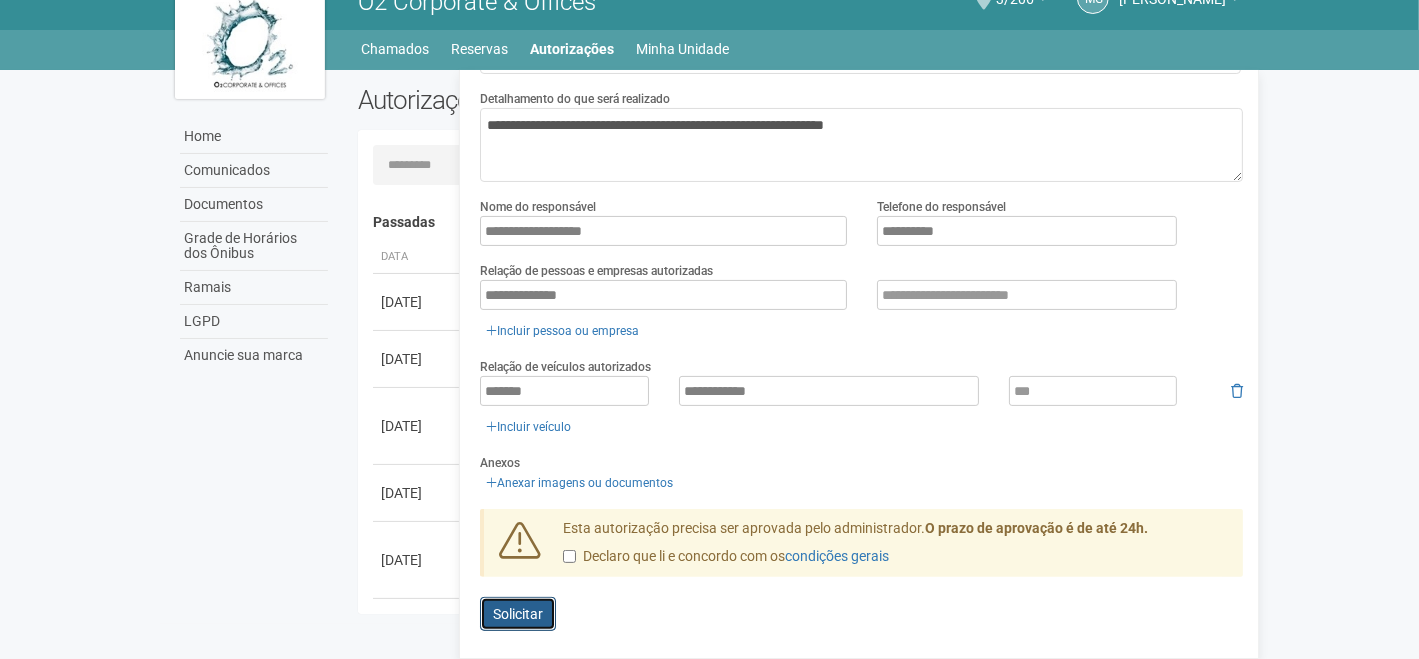 click on "Solicitar" at bounding box center (518, 614) 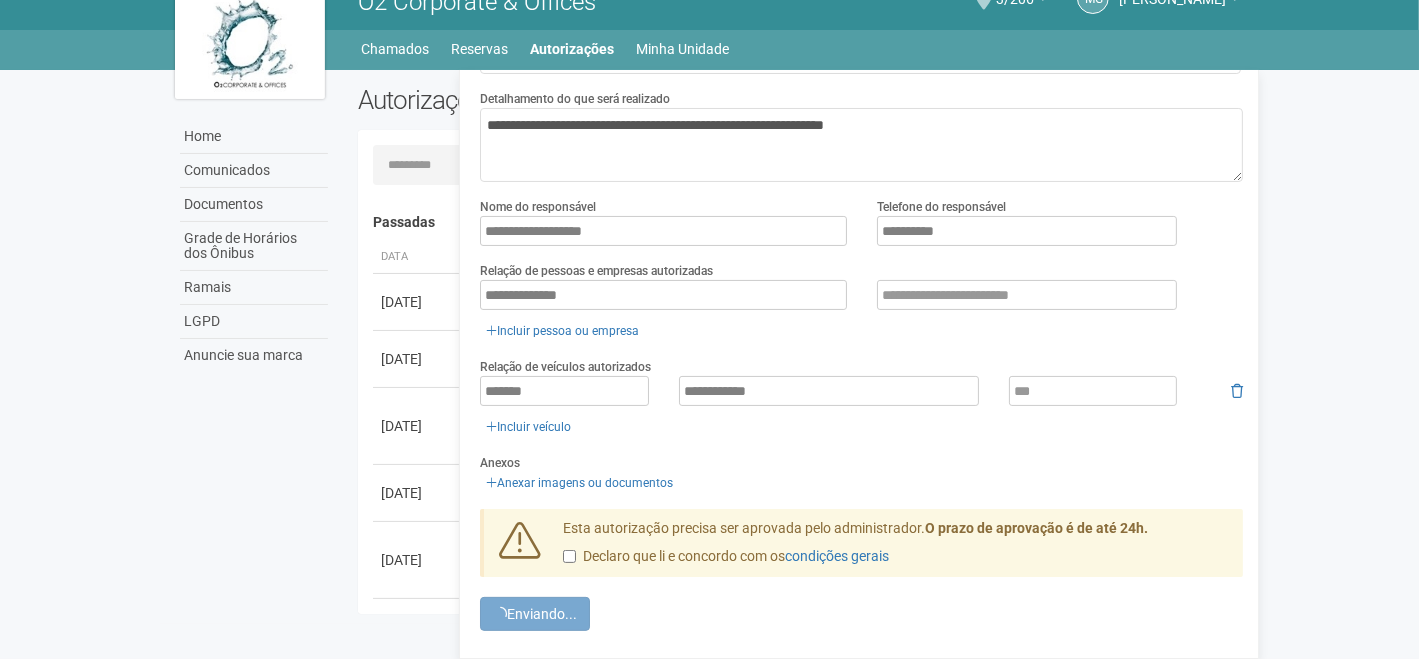 scroll, scrollTop: 0, scrollLeft: 0, axis: both 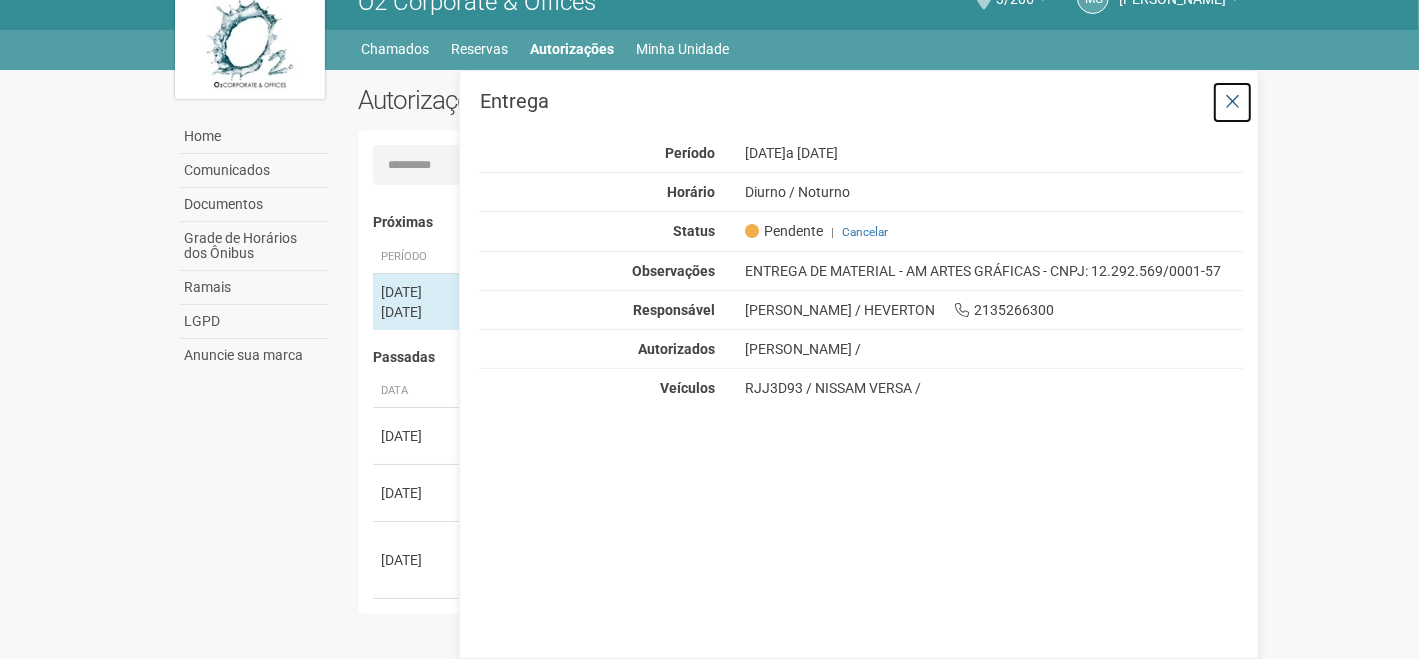 click at bounding box center (1232, 102) 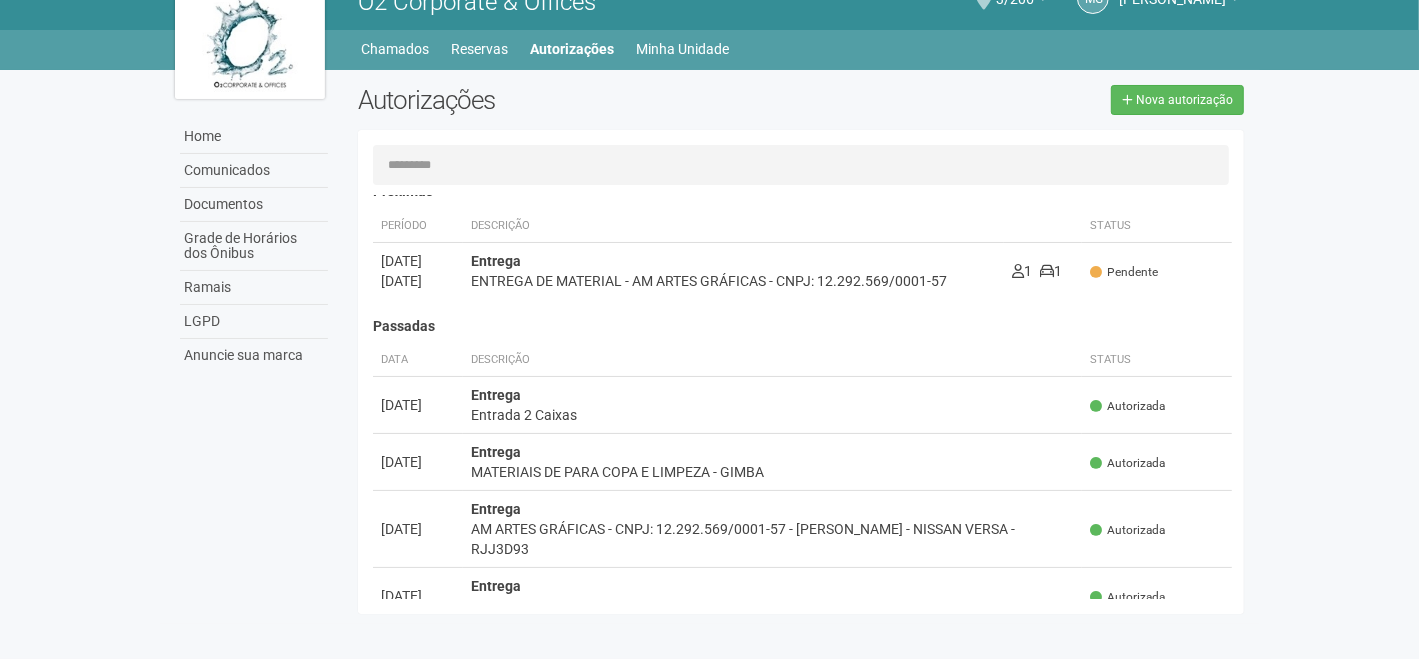 scroll, scrollTop: 0, scrollLeft: 0, axis: both 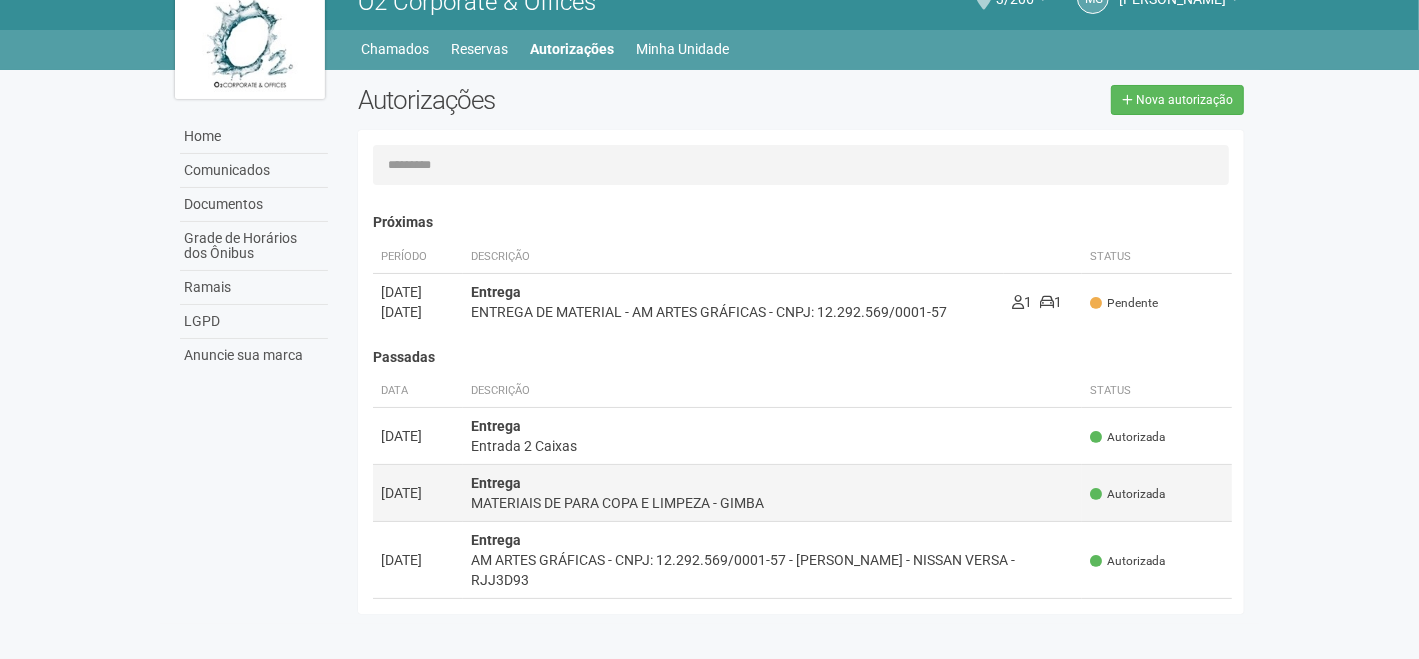 click on "Entrega
MATERIAIS DE  PARA COPA E LIMPEZA - GIMBA" at bounding box center [773, 493] 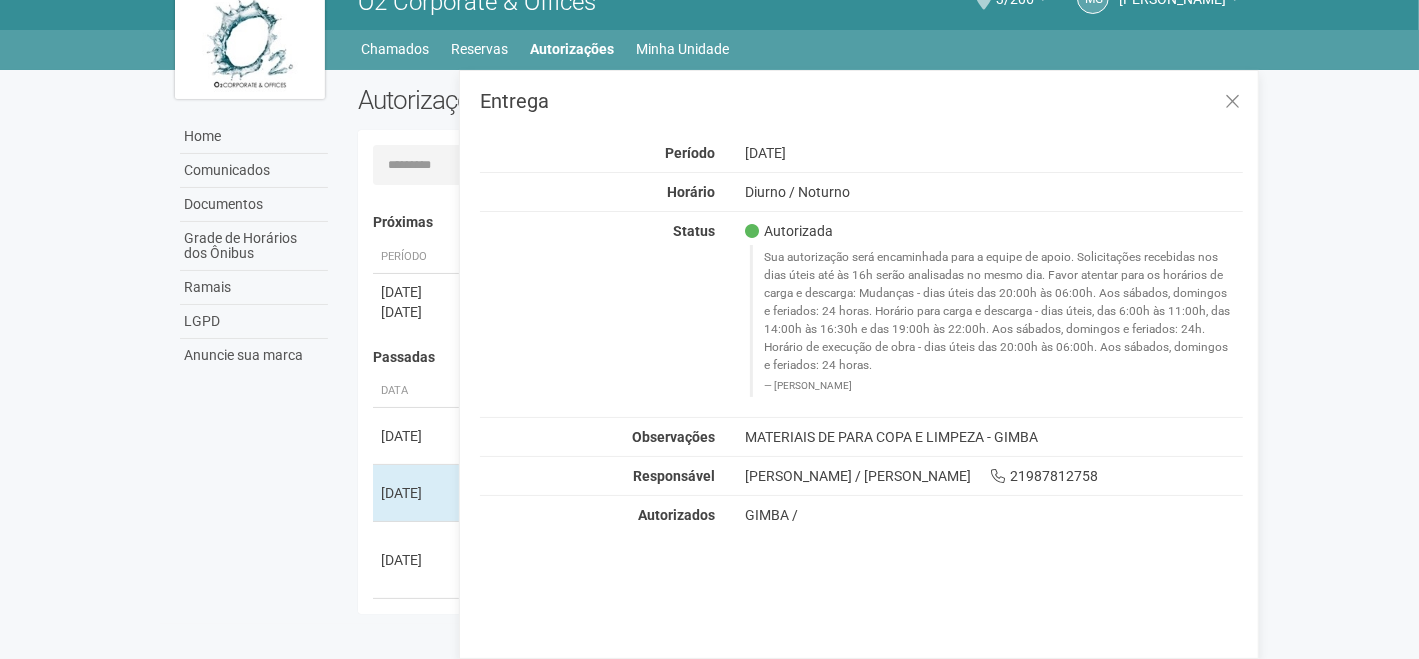 drag, startPoint x: 746, startPoint y: 437, endPoint x: 1067, endPoint y: 432, distance: 321.03894 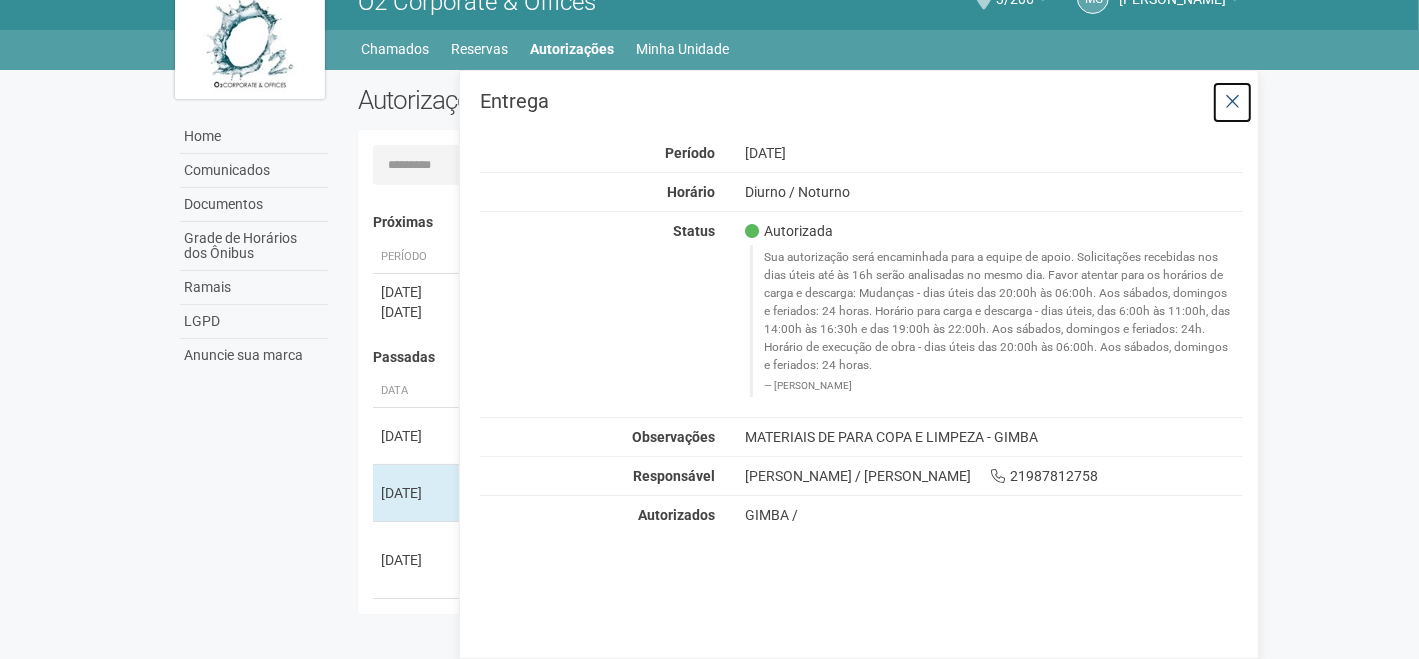 click at bounding box center (1232, 102) 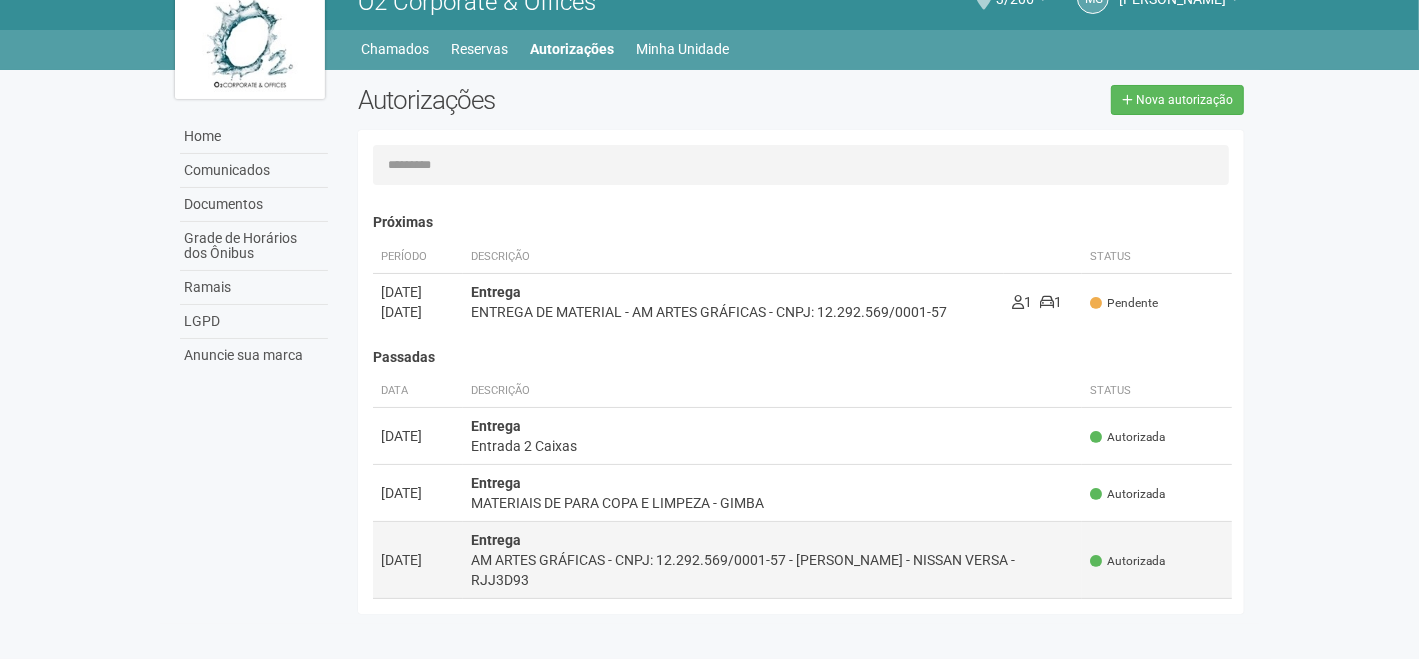 click on "AM ARTES GRÁFICAS - CNPJ: 12.292.569/0001-57 - [PERSON_NAME] - NISSAN VERSA - RJJ3D93" at bounding box center [773, 570] 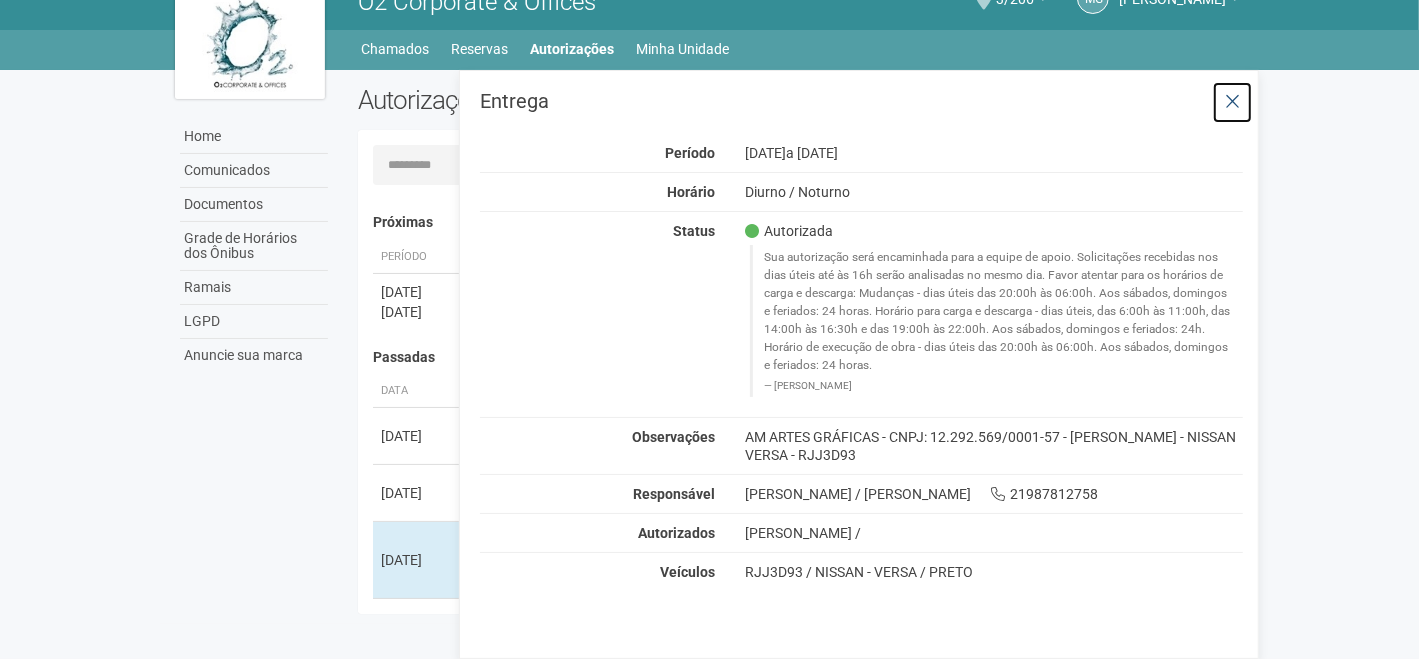 click at bounding box center [1232, 102] 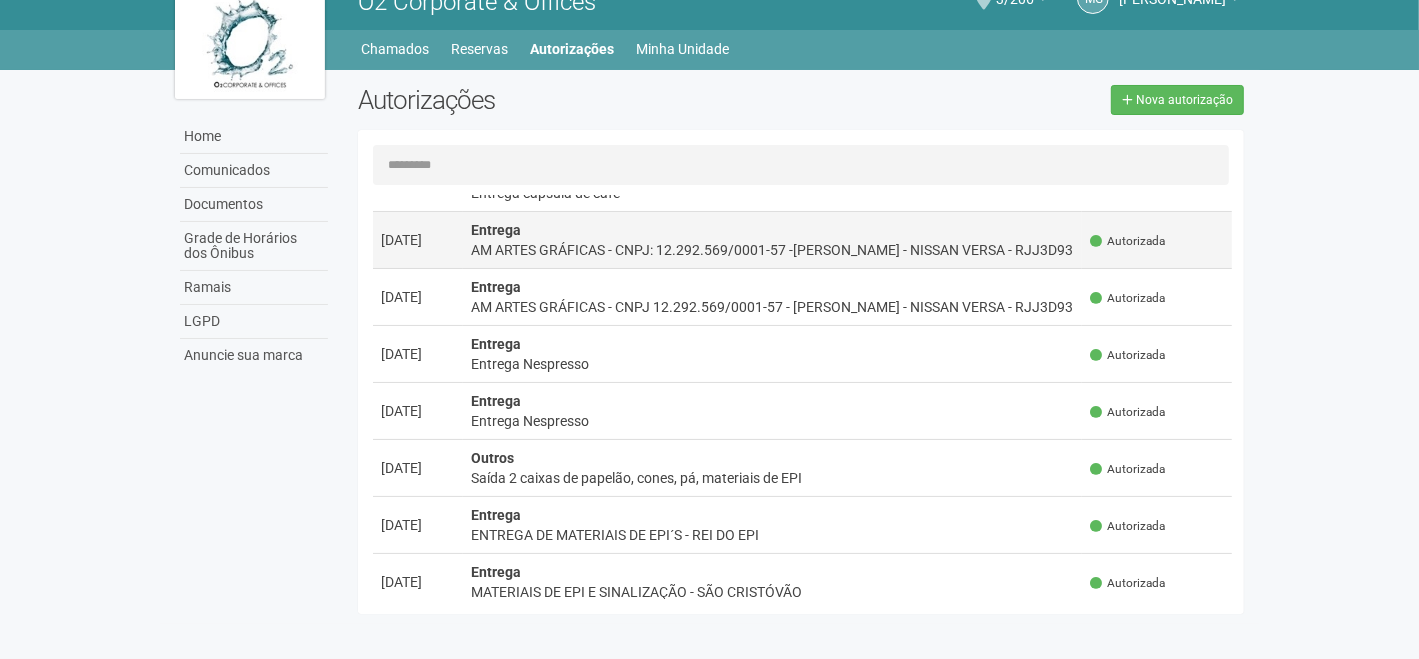 scroll, scrollTop: 0, scrollLeft: 0, axis: both 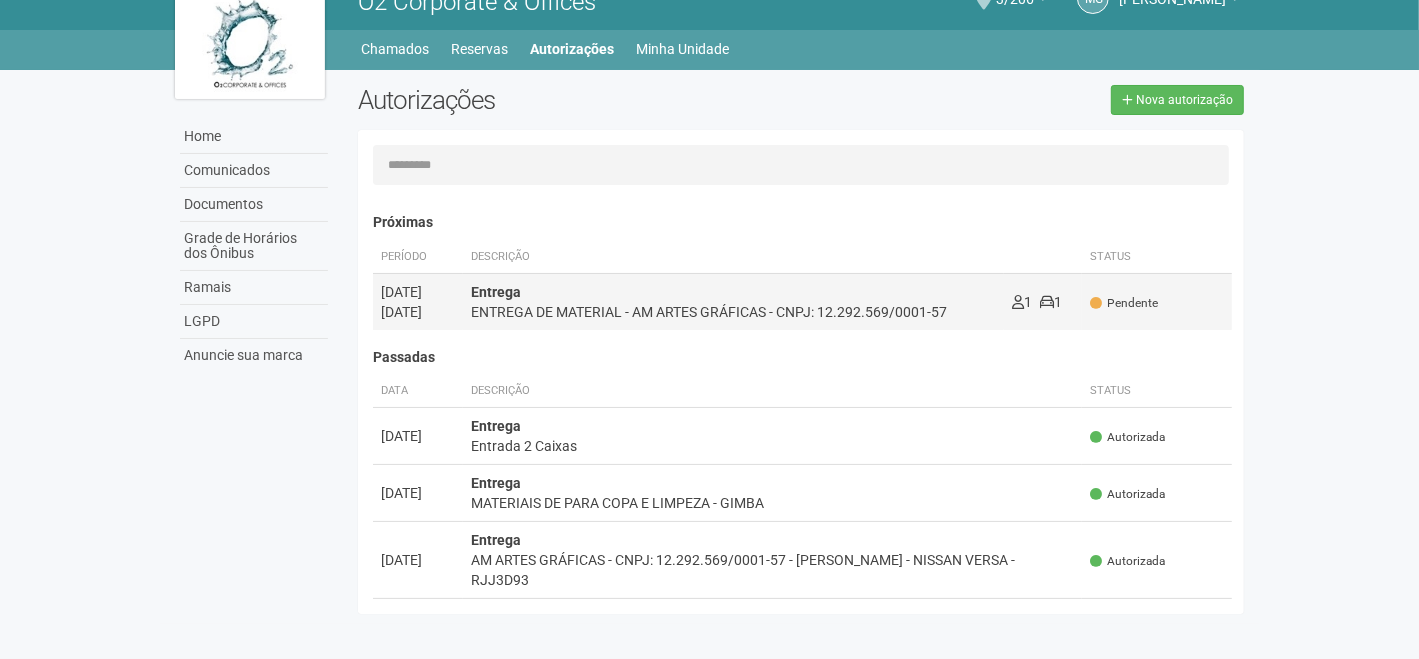 click on "Entrega
ENTREGA DE MATERIAL - AM ARTES GRÁFICAS - CNPJ: 12.292.569/0001-57" at bounding box center (734, 302) 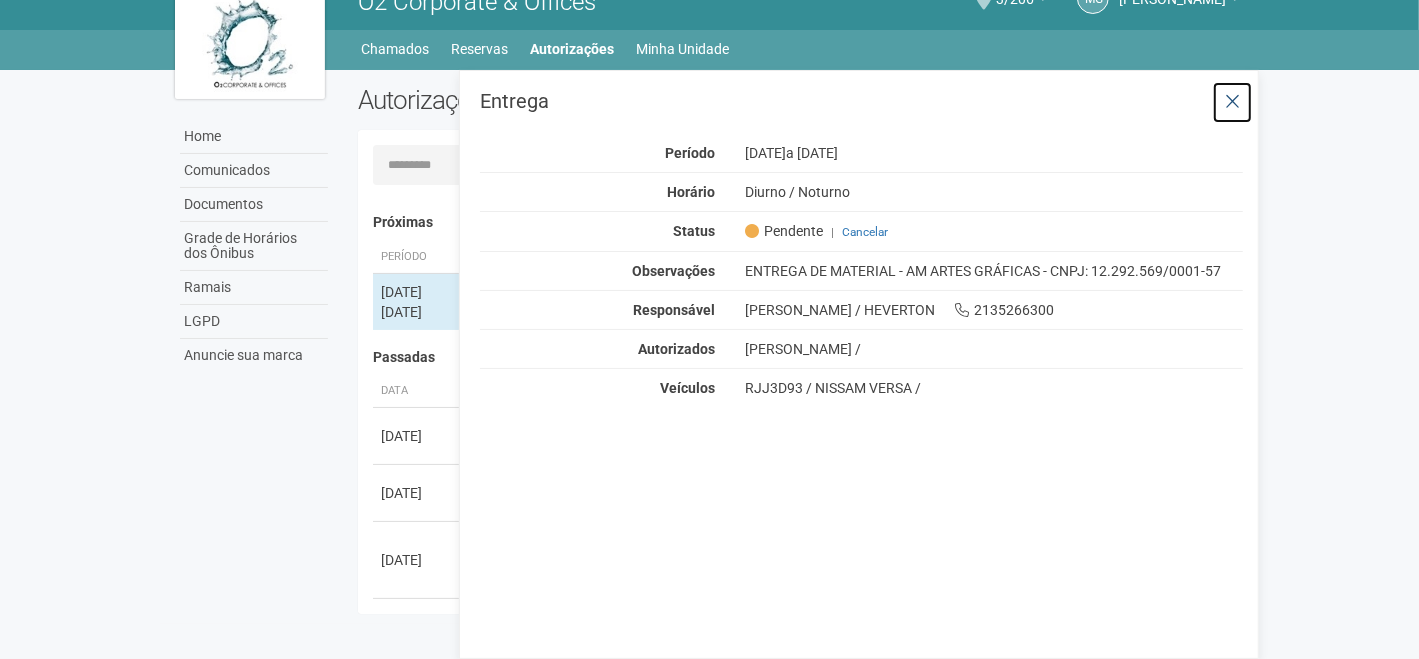 click at bounding box center (1232, 102) 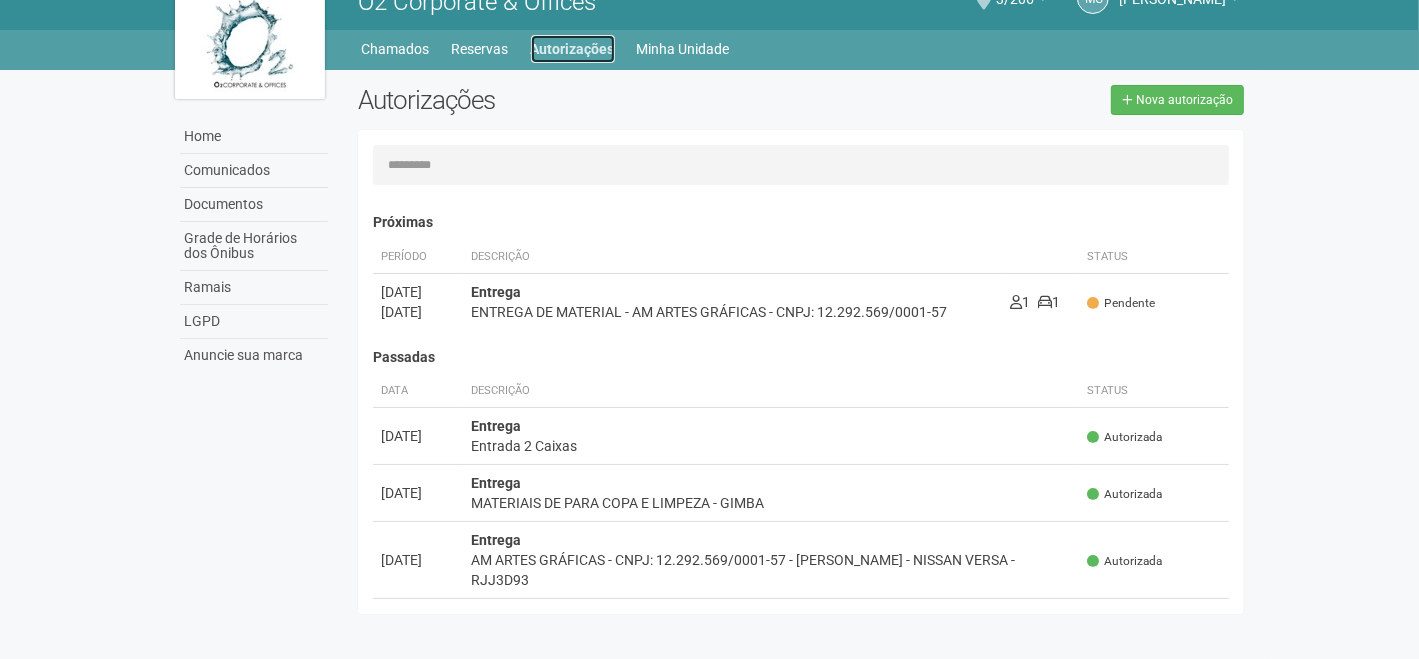 click on "Autorizações" at bounding box center [573, 49] 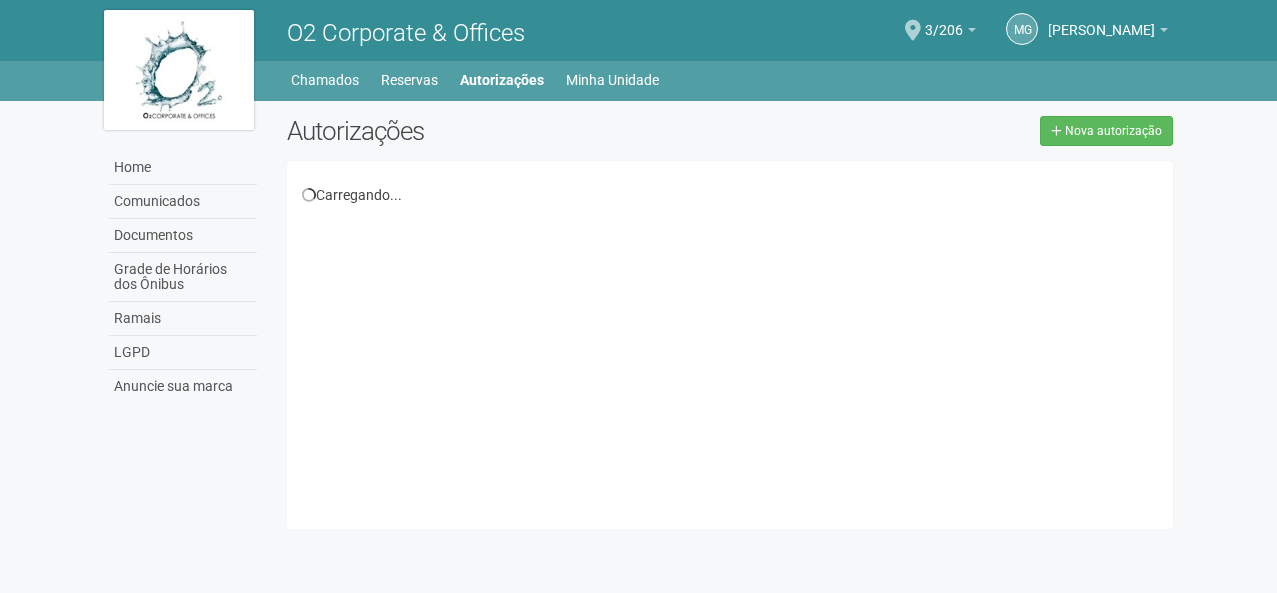 scroll, scrollTop: 0, scrollLeft: 0, axis: both 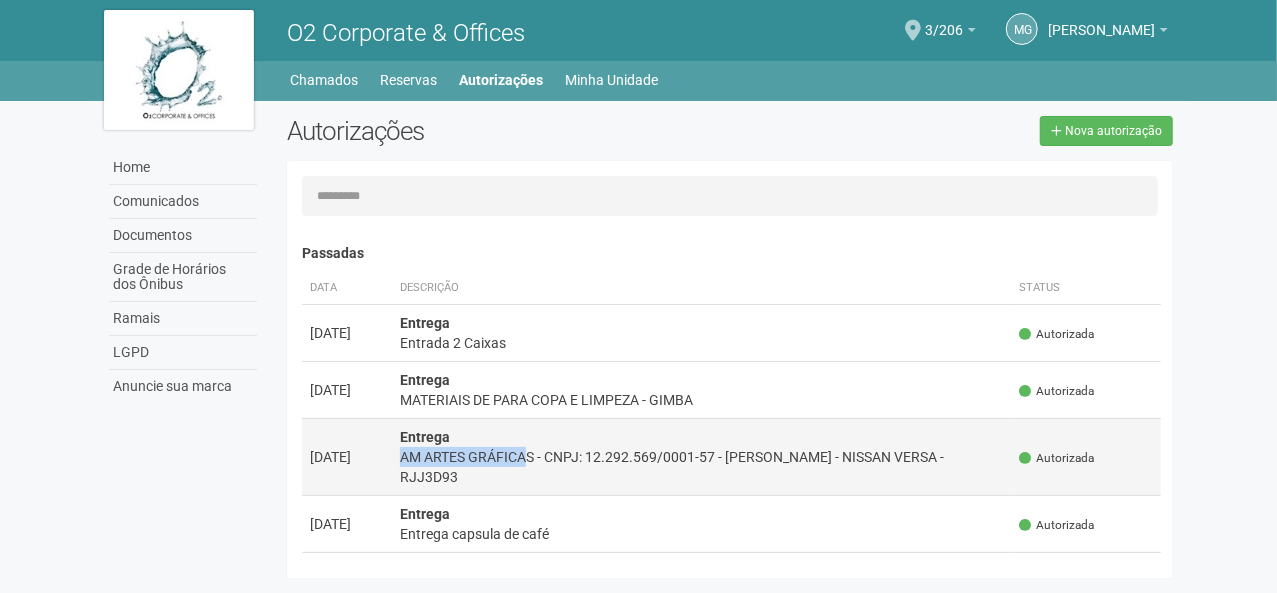 drag, startPoint x: 401, startPoint y: 454, endPoint x: 528, endPoint y: 459, distance: 127.09839 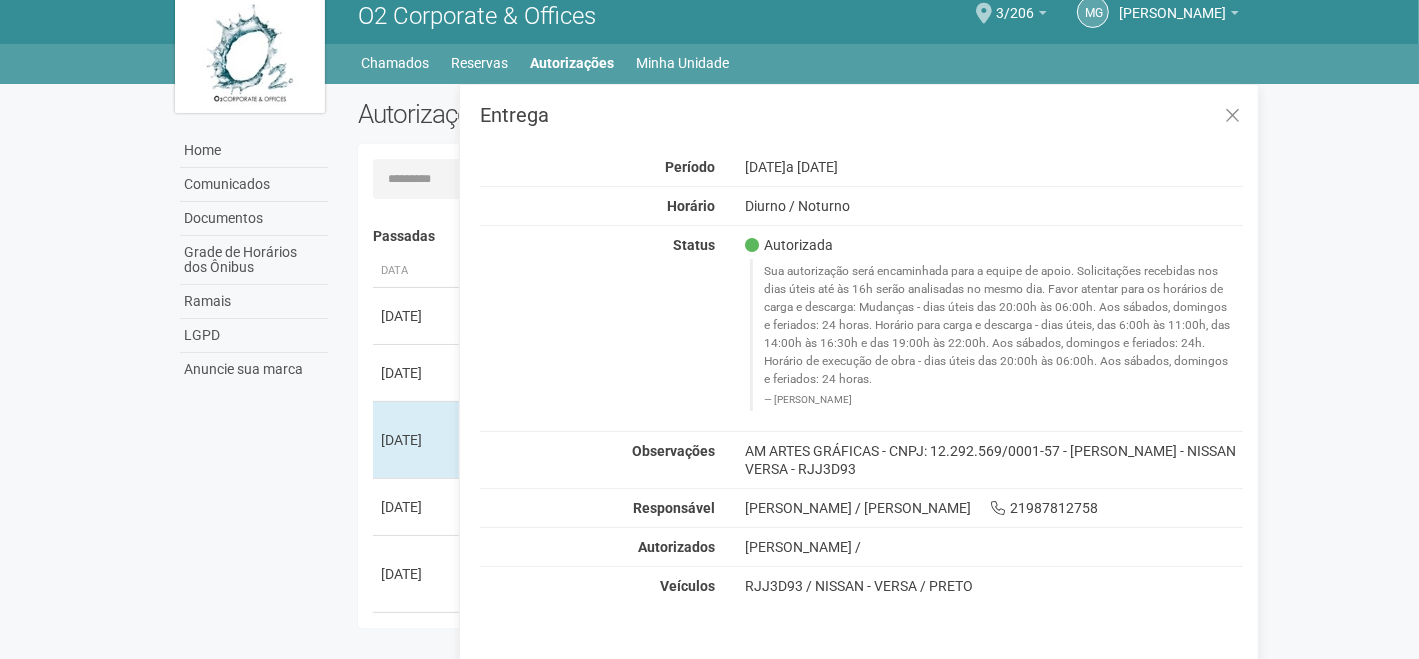 scroll, scrollTop: 31, scrollLeft: 0, axis: vertical 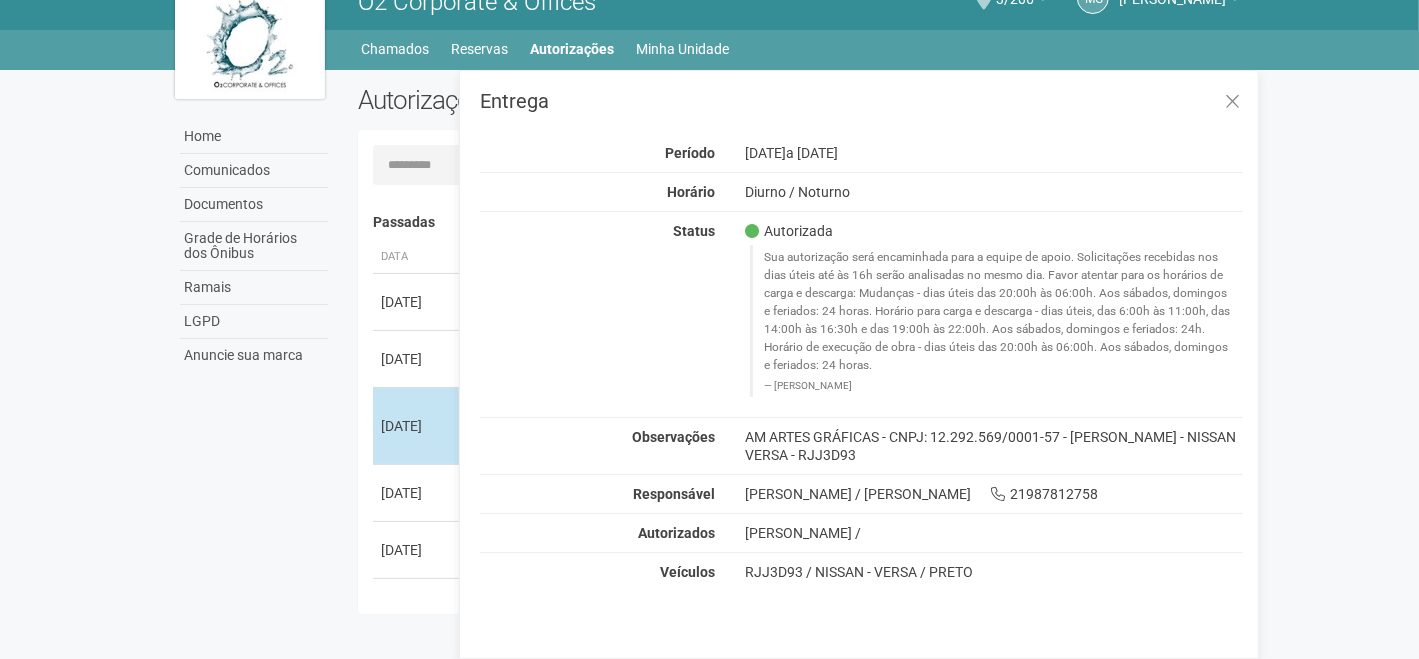click on "[DATE]" at bounding box center (418, 426) 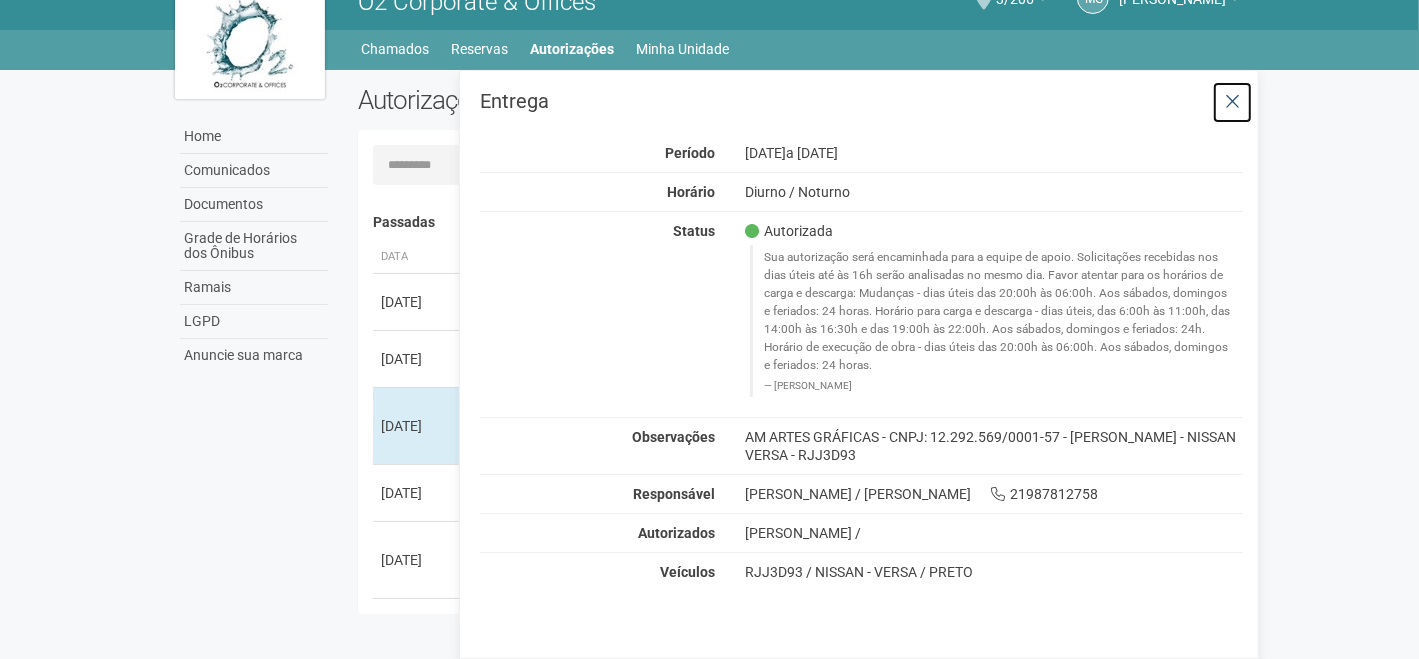 click at bounding box center (1232, 102) 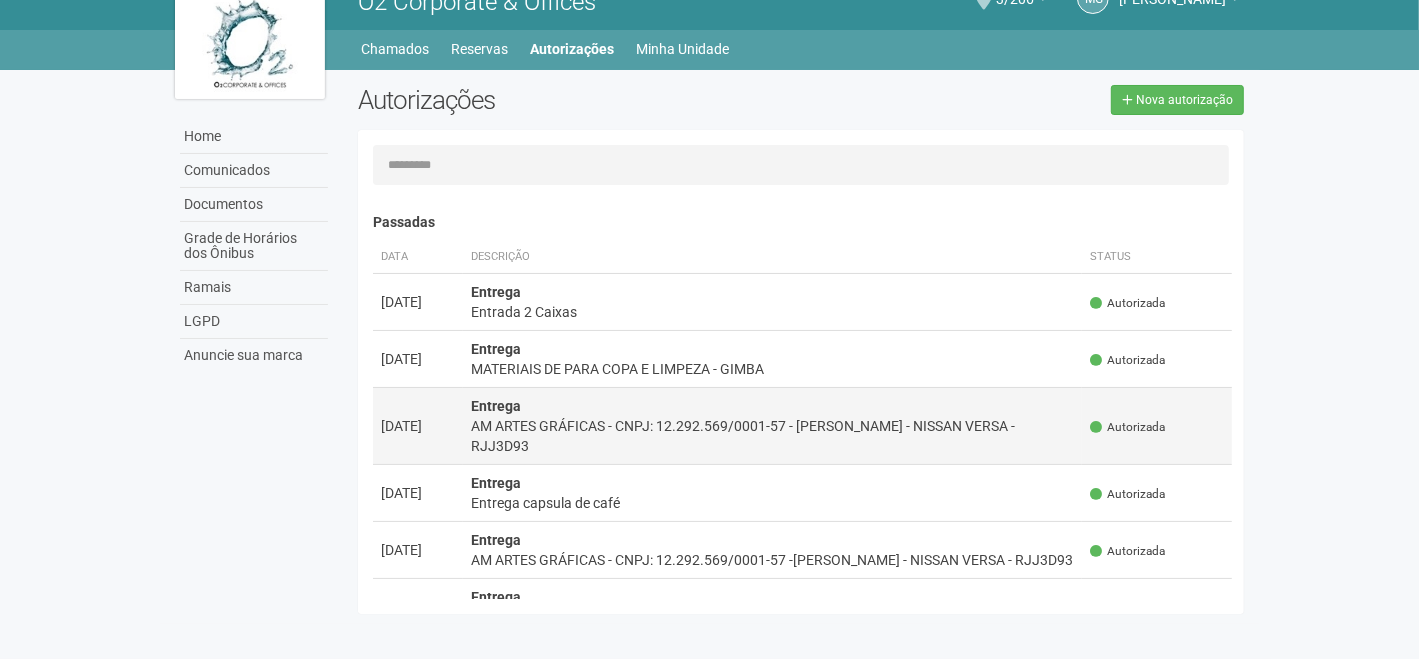 click on "AM ARTES GRÁFICAS - CNPJ: 12.292.569/0001-57 - [PERSON_NAME] - NISSAN VERSA - RJJ3D93" at bounding box center (773, 436) 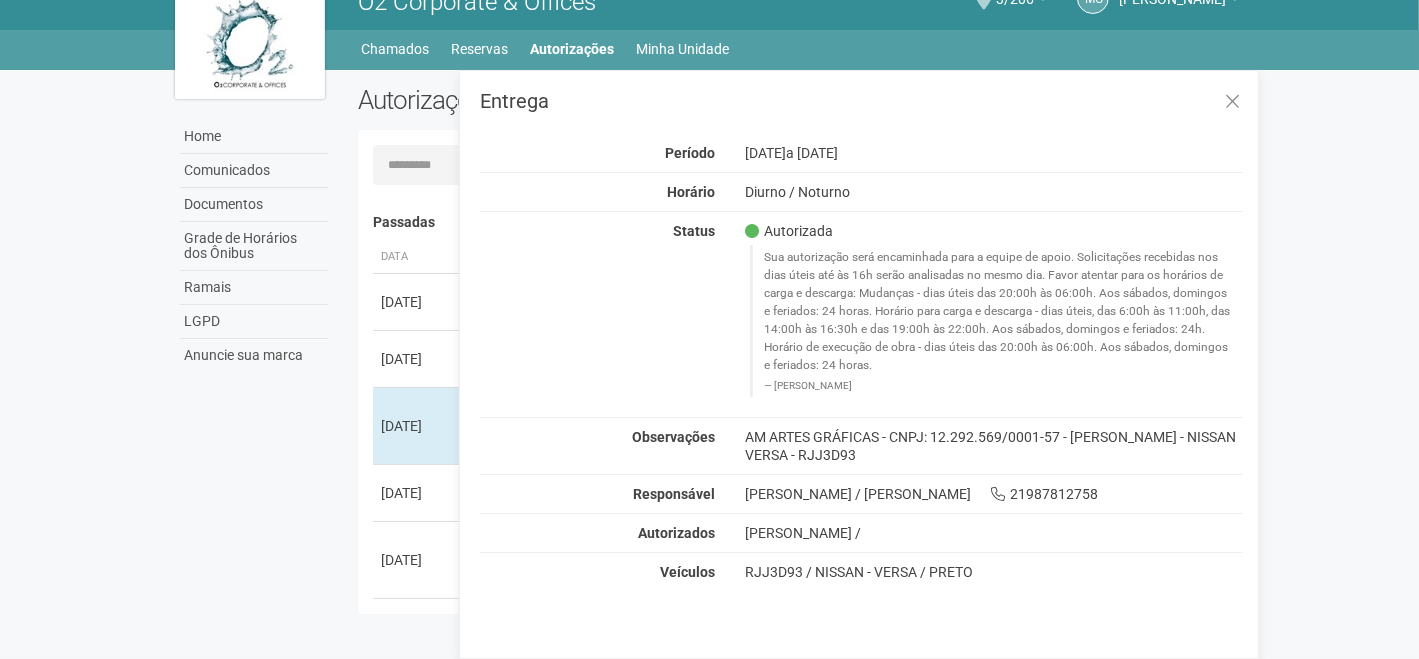 drag, startPoint x: 748, startPoint y: 434, endPoint x: 888, endPoint y: 461, distance: 142.5798 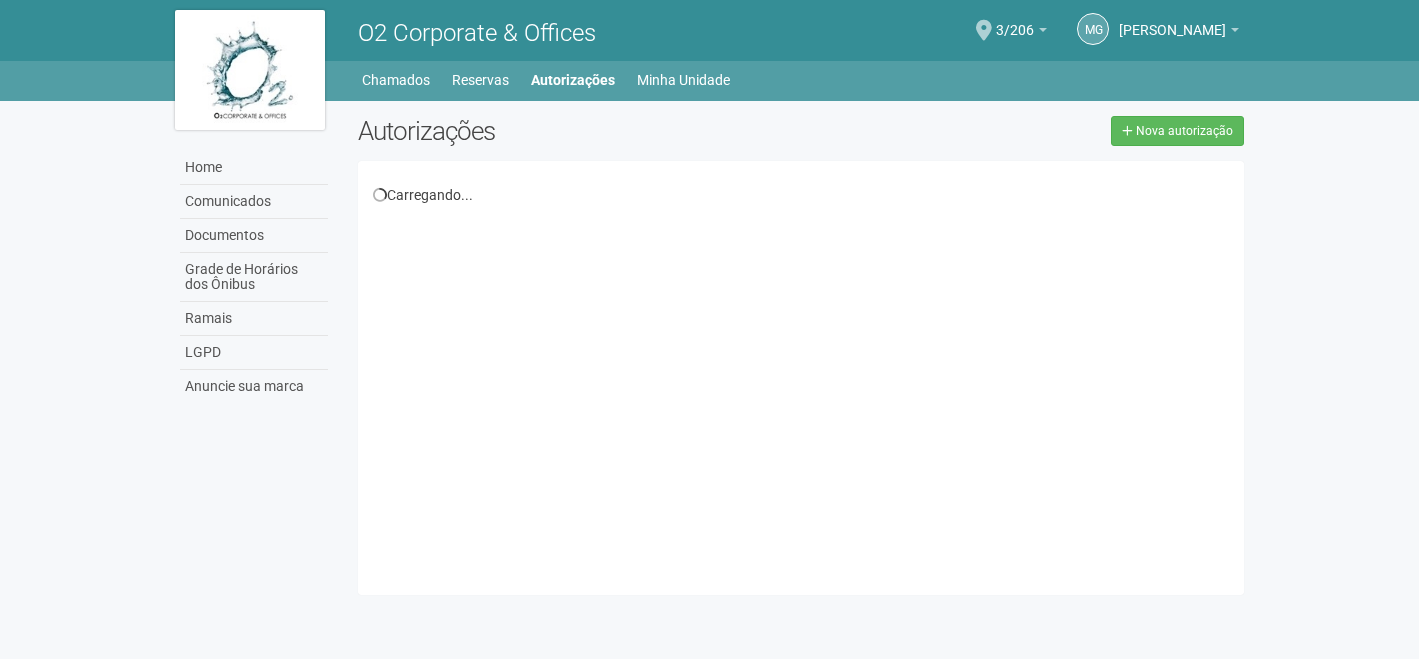 scroll, scrollTop: 0, scrollLeft: 0, axis: both 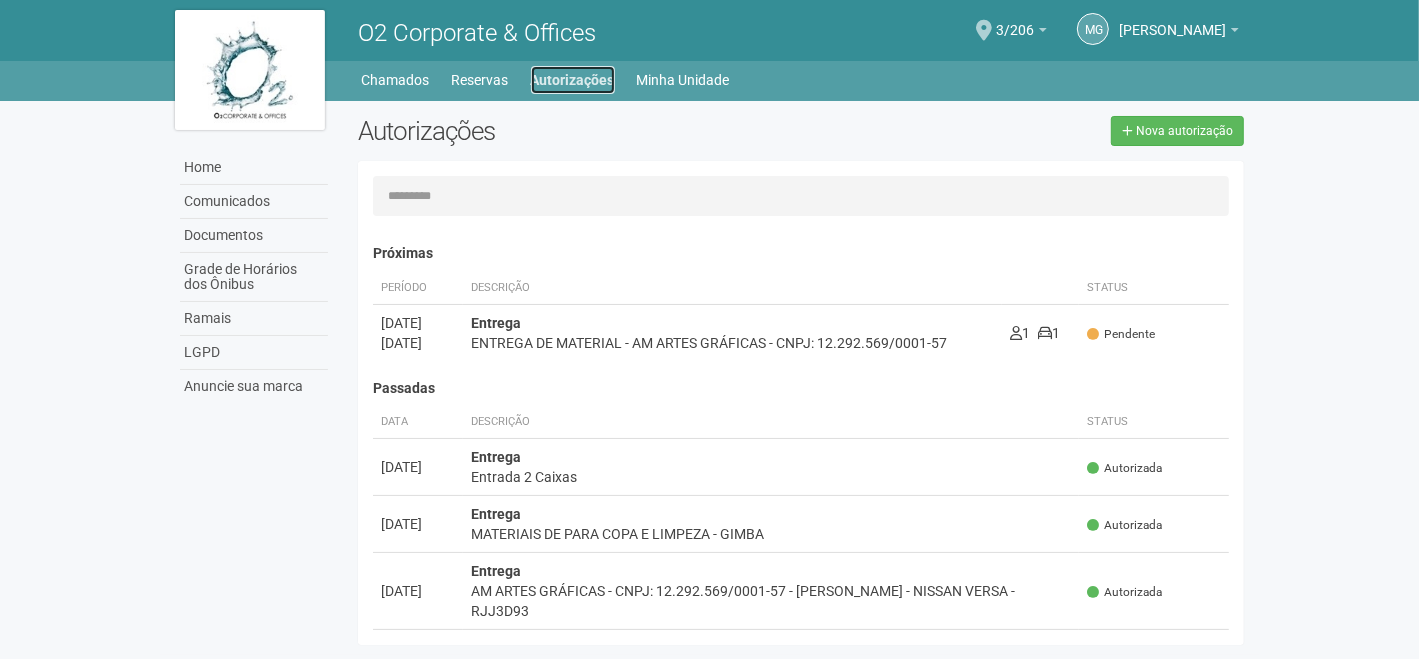 click on "Autorizações" at bounding box center (573, 80) 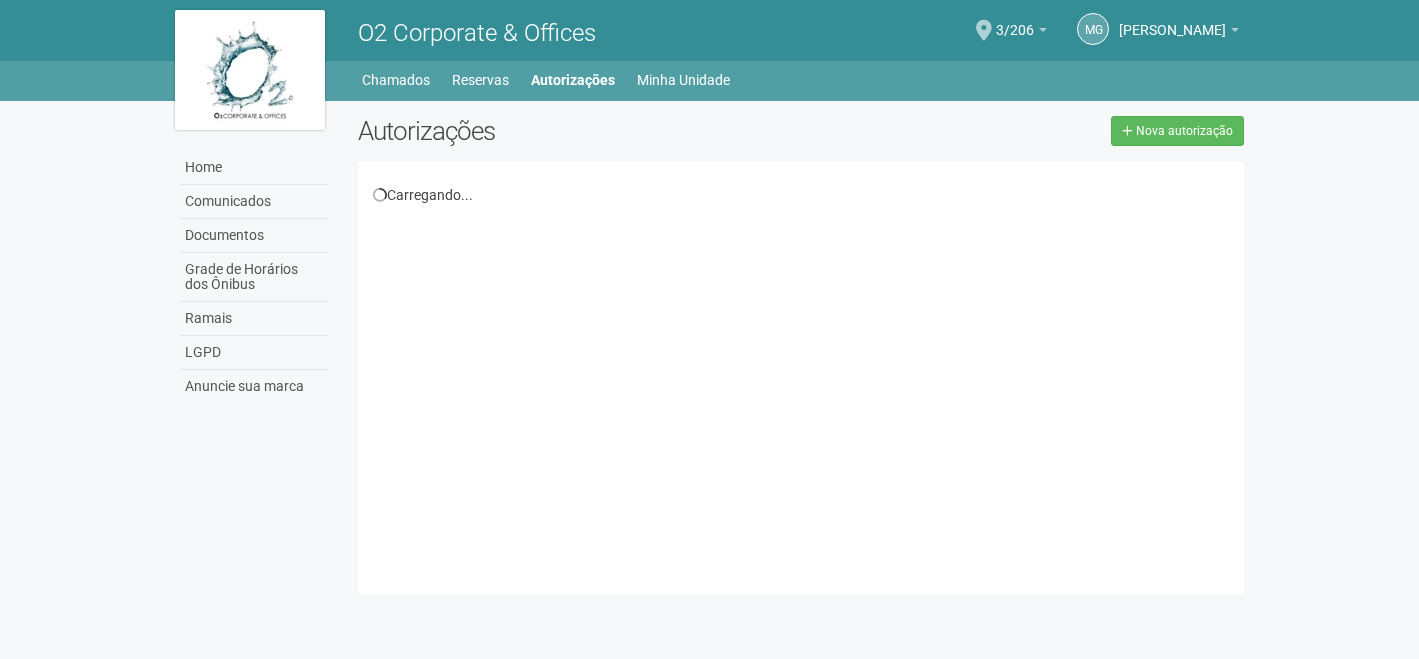 scroll, scrollTop: 0, scrollLeft: 0, axis: both 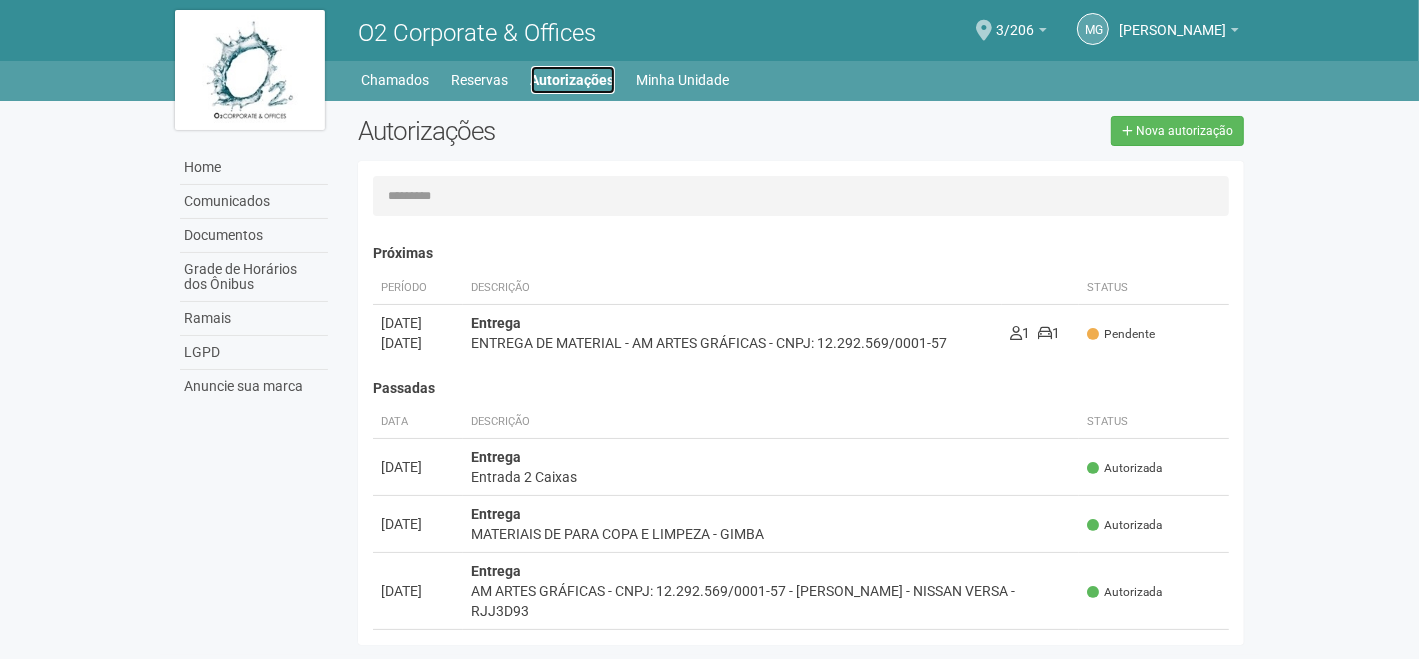 click on "Autorizações" at bounding box center (573, 80) 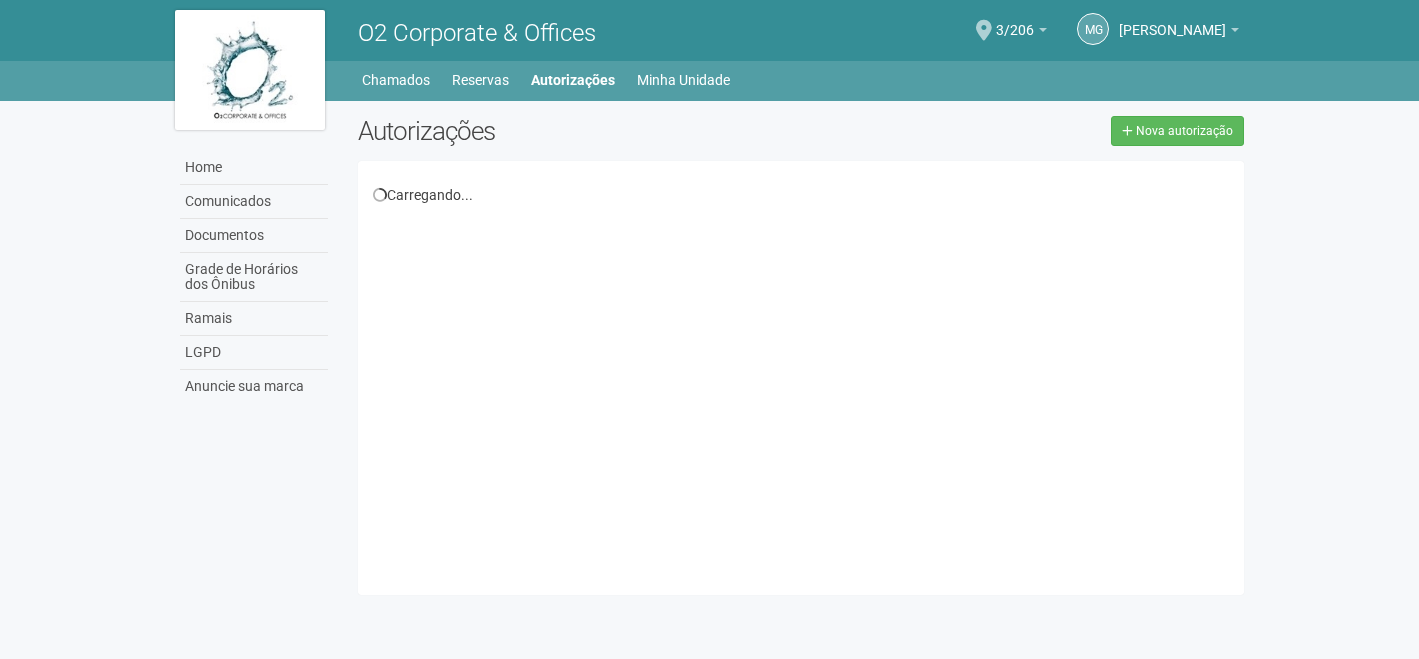 scroll, scrollTop: 0, scrollLeft: 0, axis: both 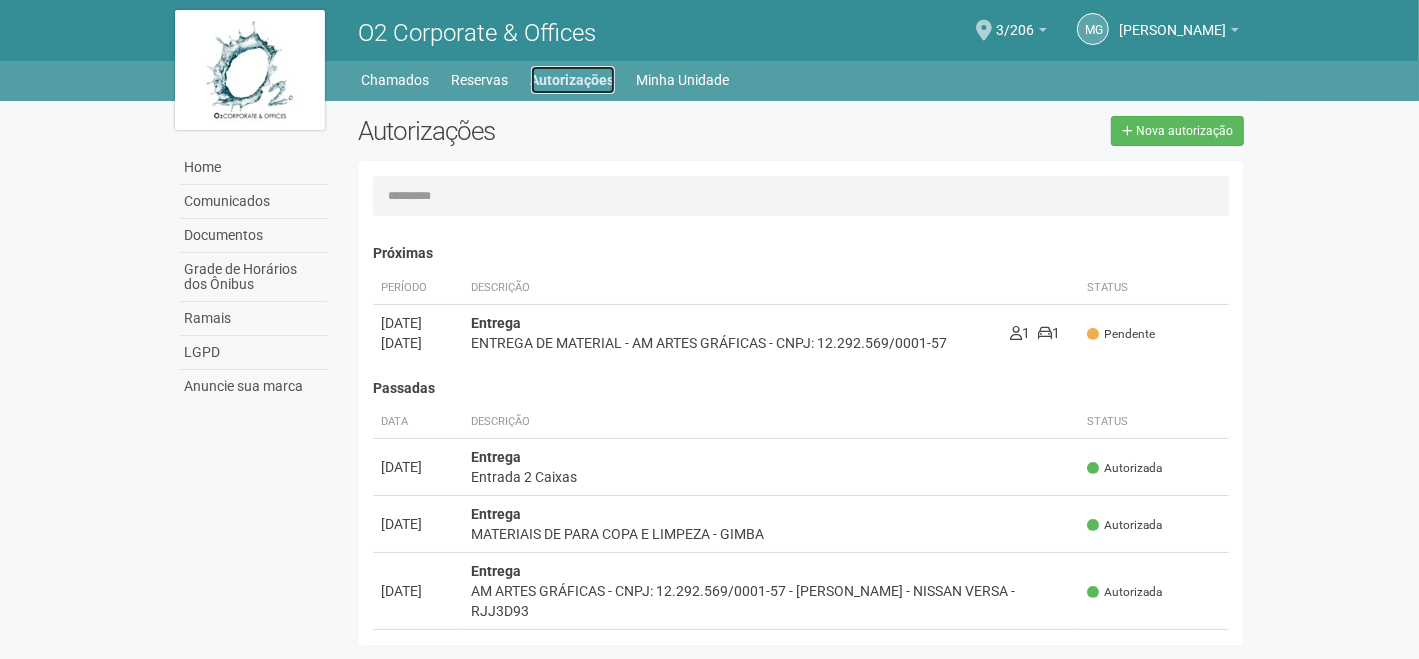 click on "Autorizações" at bounding box center (573, 80) 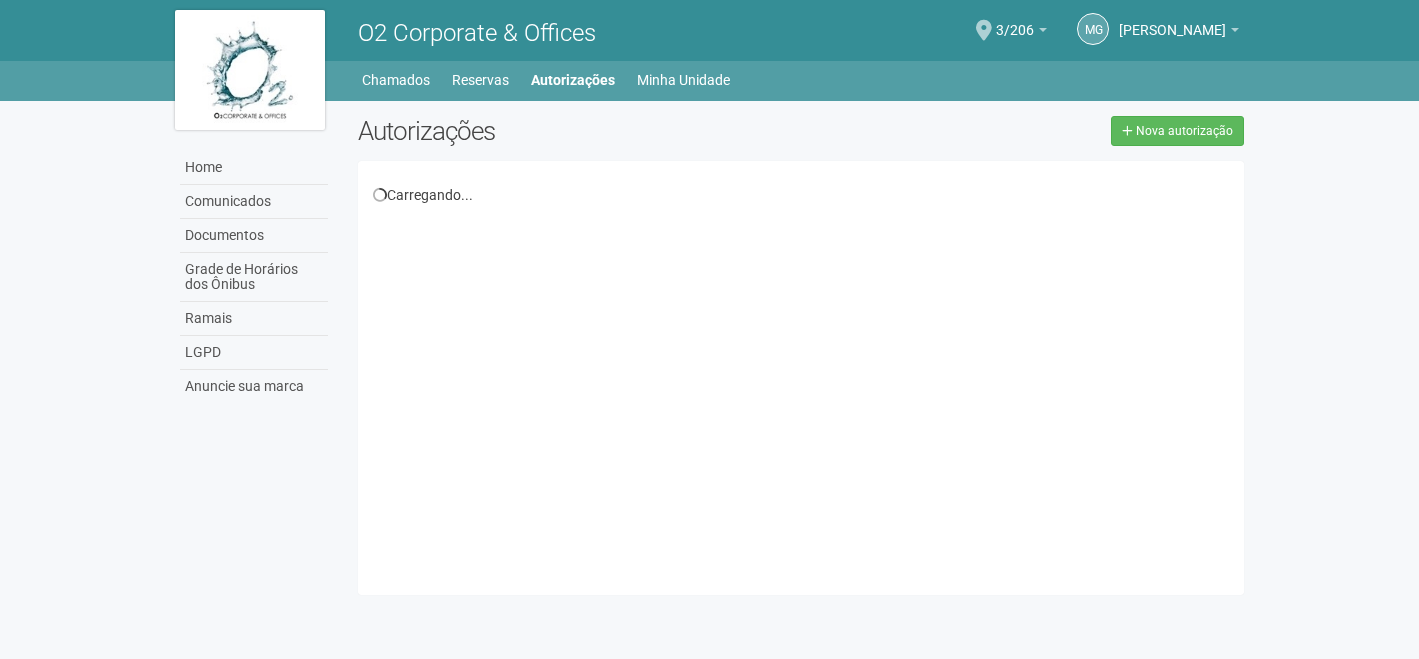 scroll, scrollTop: 0, scrollLeft: 0, axis: both 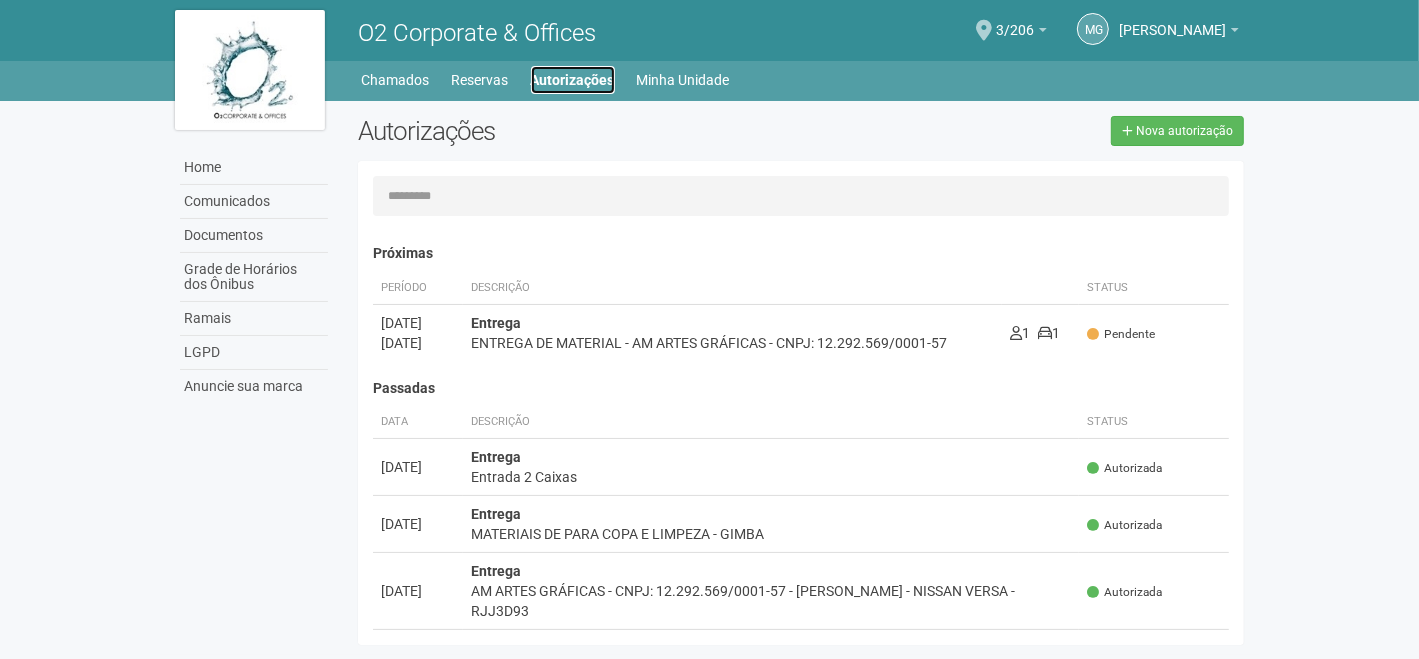 click on "Autorizações" at bounding box center (573, 80) 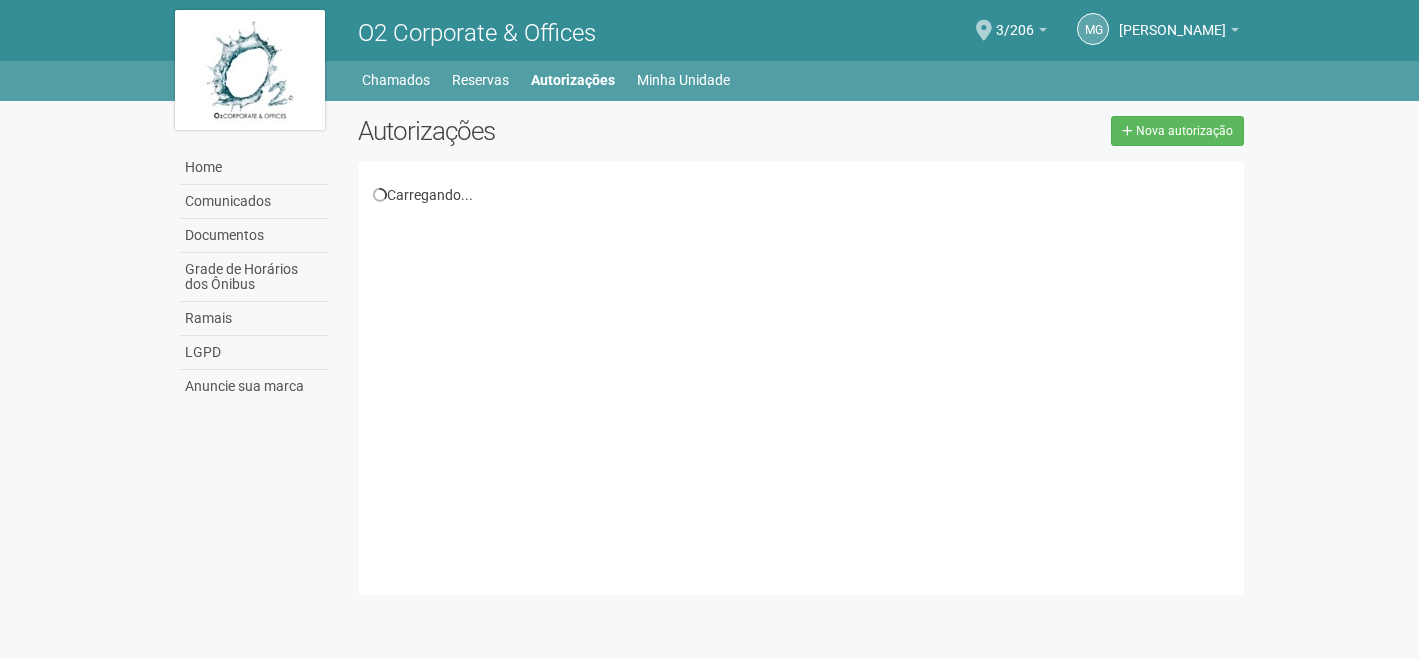 scroll, scrollTop: 0, scrollLeft: 0, axis: both 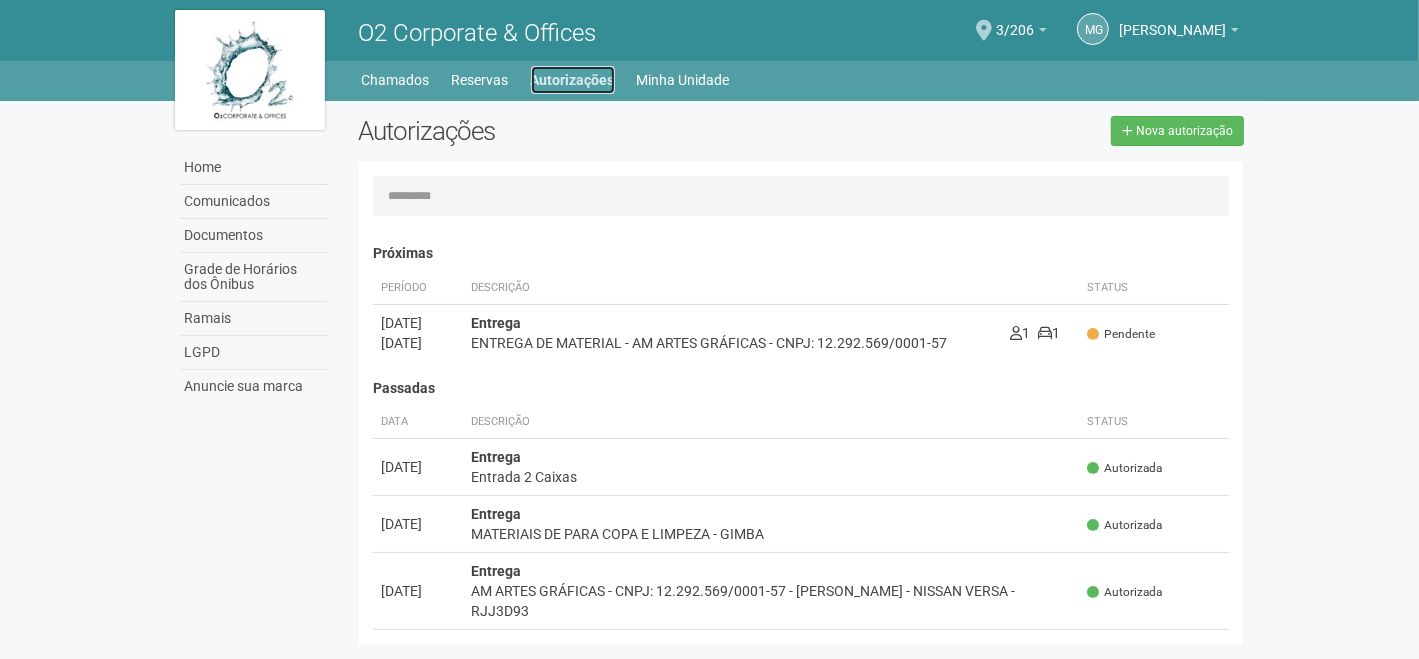 click on "Autorizações" at bounding box center [573, 80] 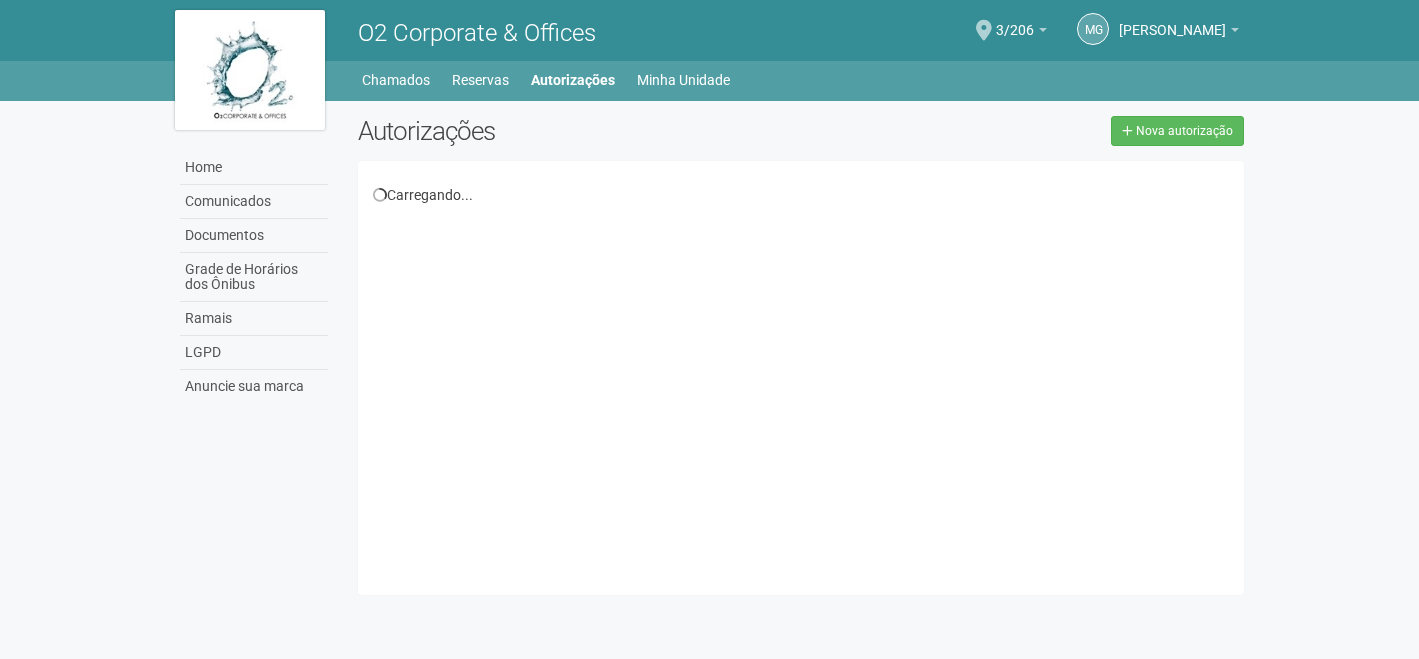 scroll, scrollTop: 0, scrollLeft: 0, axis: both 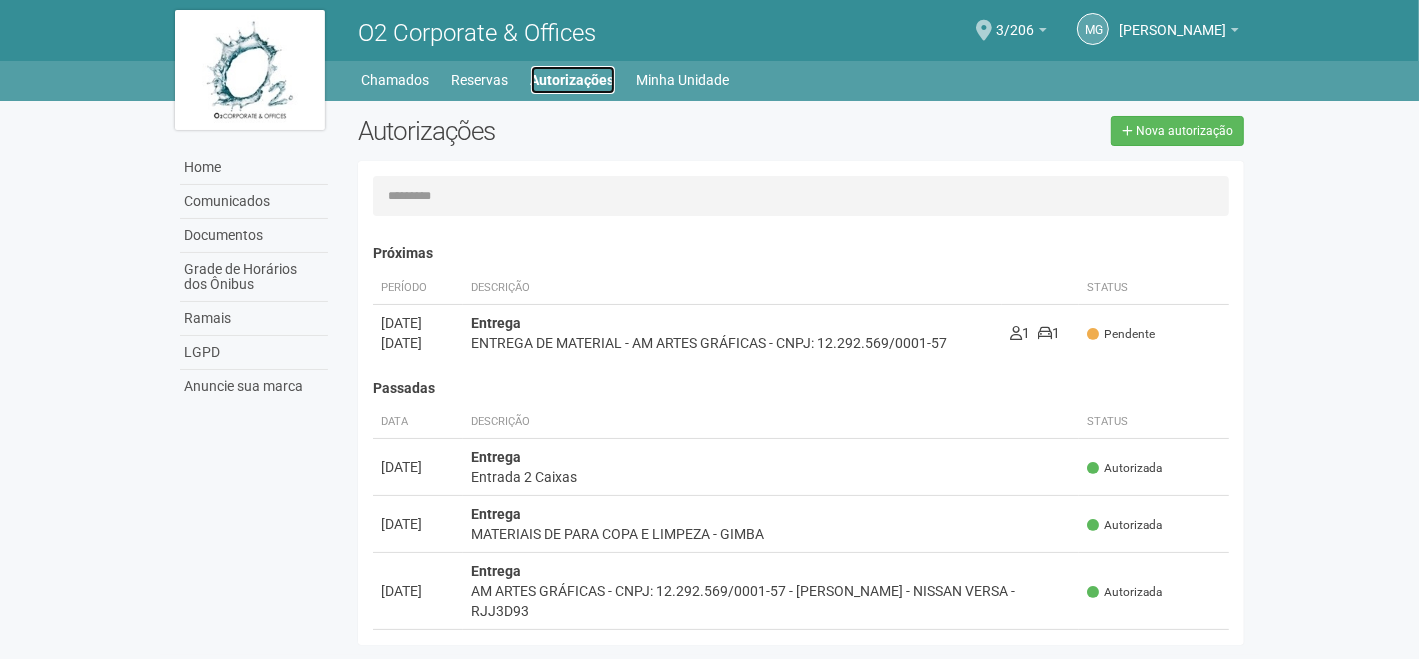 click on "Autorizações" at bounding box center [573, 80] 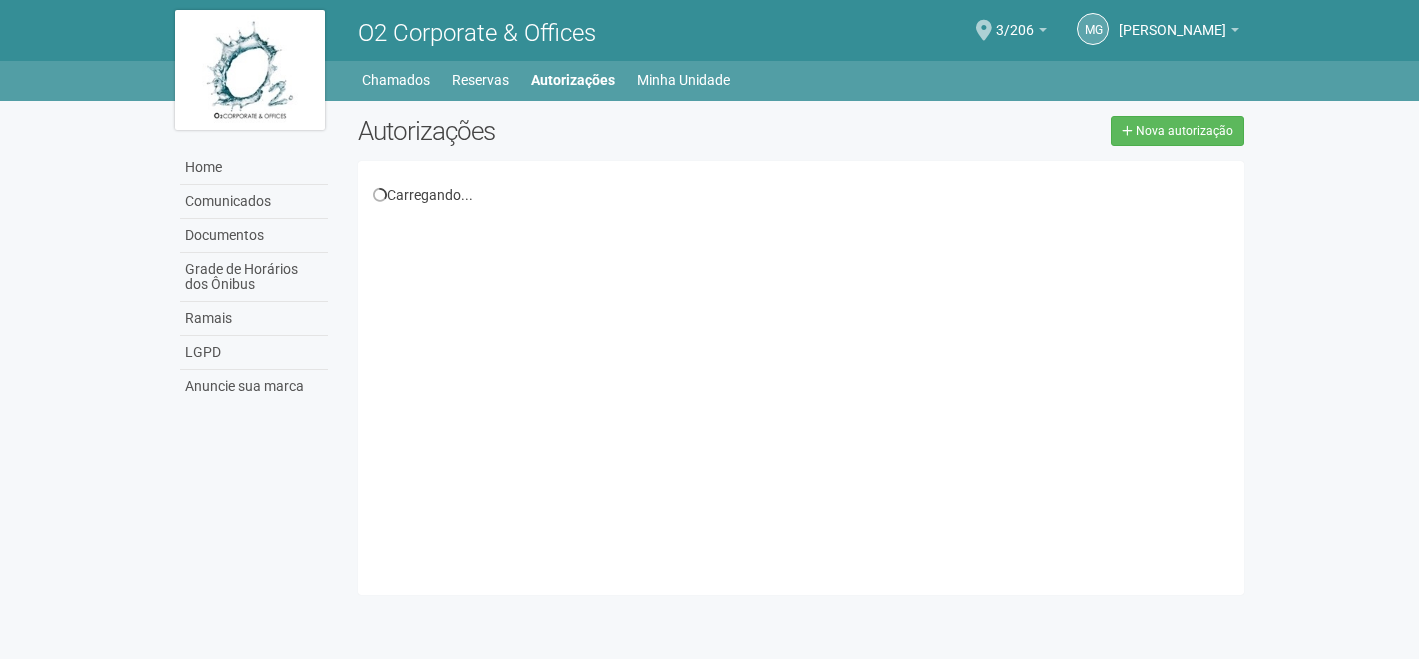 scroll, scrollTop: 0, scrollLeft: 0, axis: both 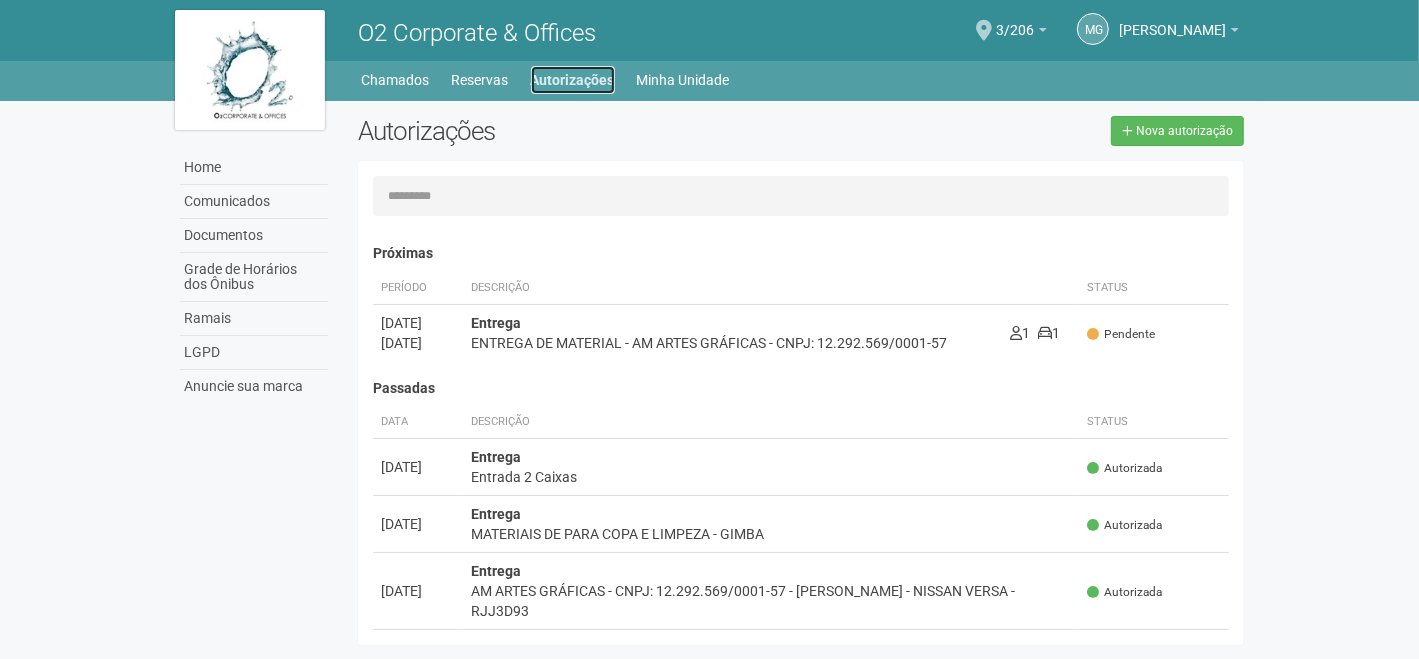 drag, startPoint x: 0, startPoint y: 0, endPoint x: 556, endPoint y: 79, distance: 561.58435 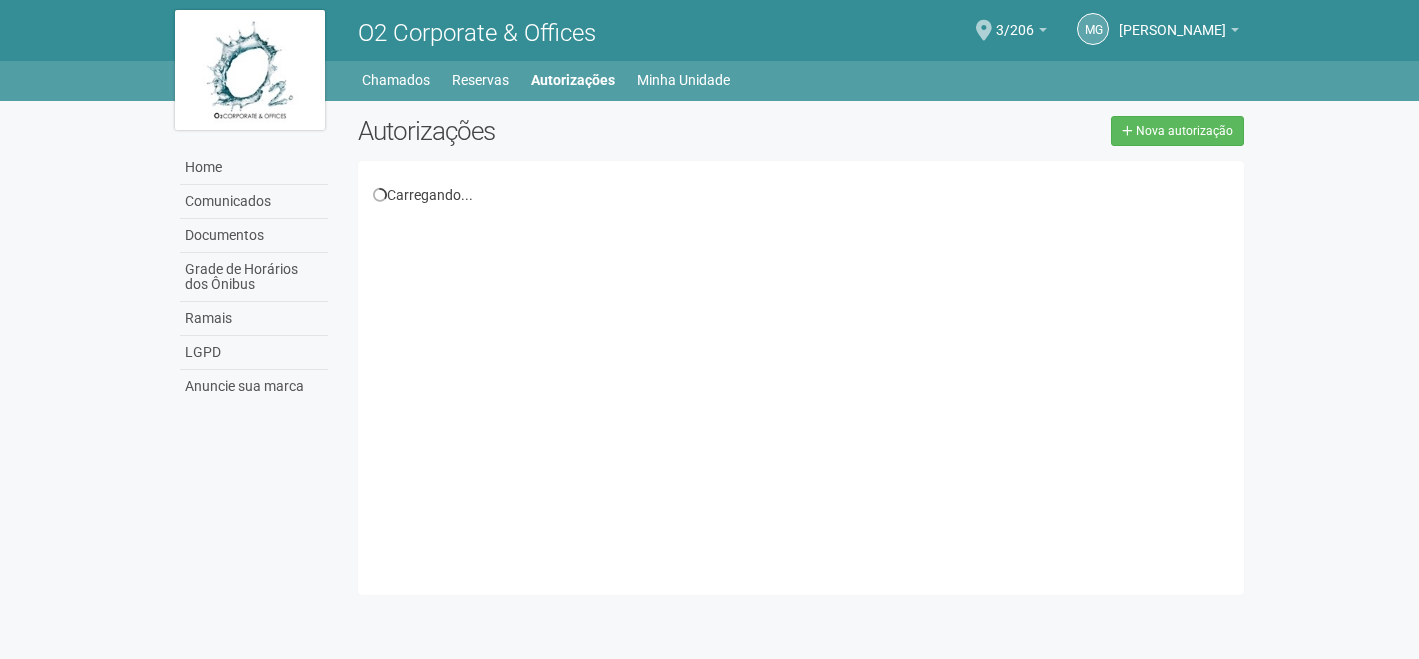 scroll, scrollTop: 0, scrollLeft: 0, axis: both 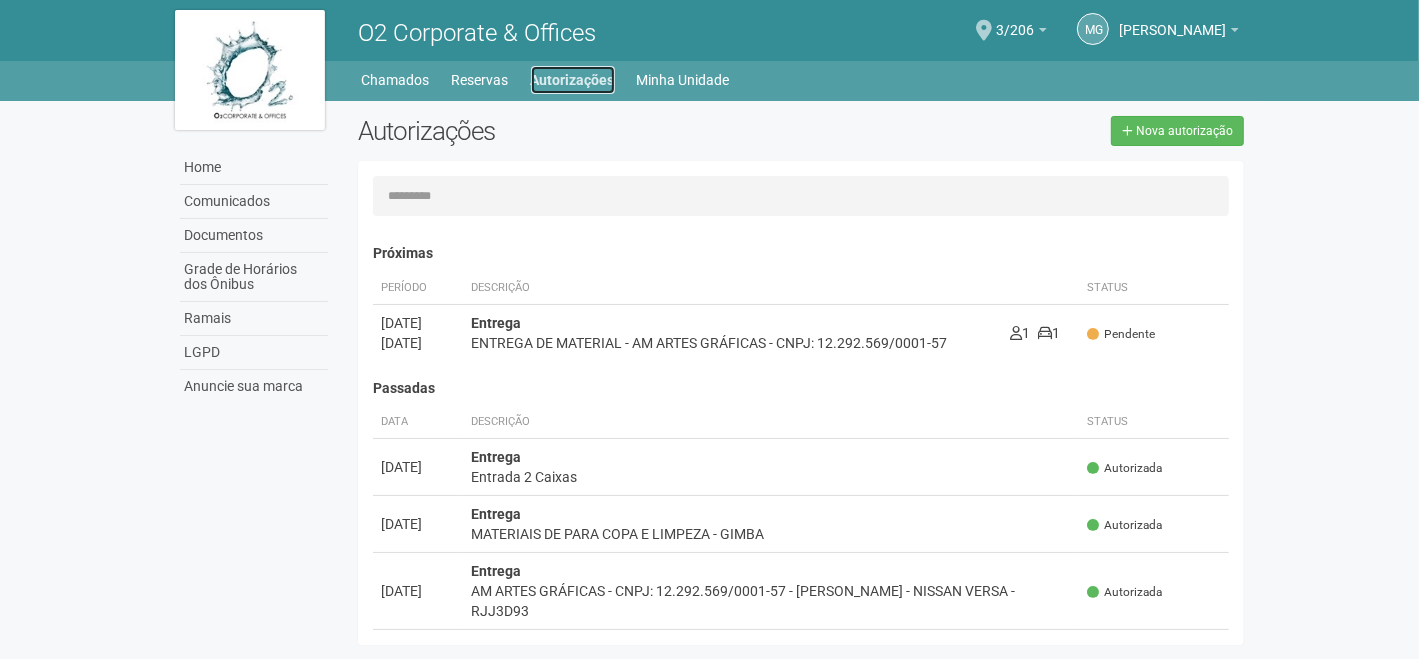 click on "Autorizações" at bounding box center [573, 80] 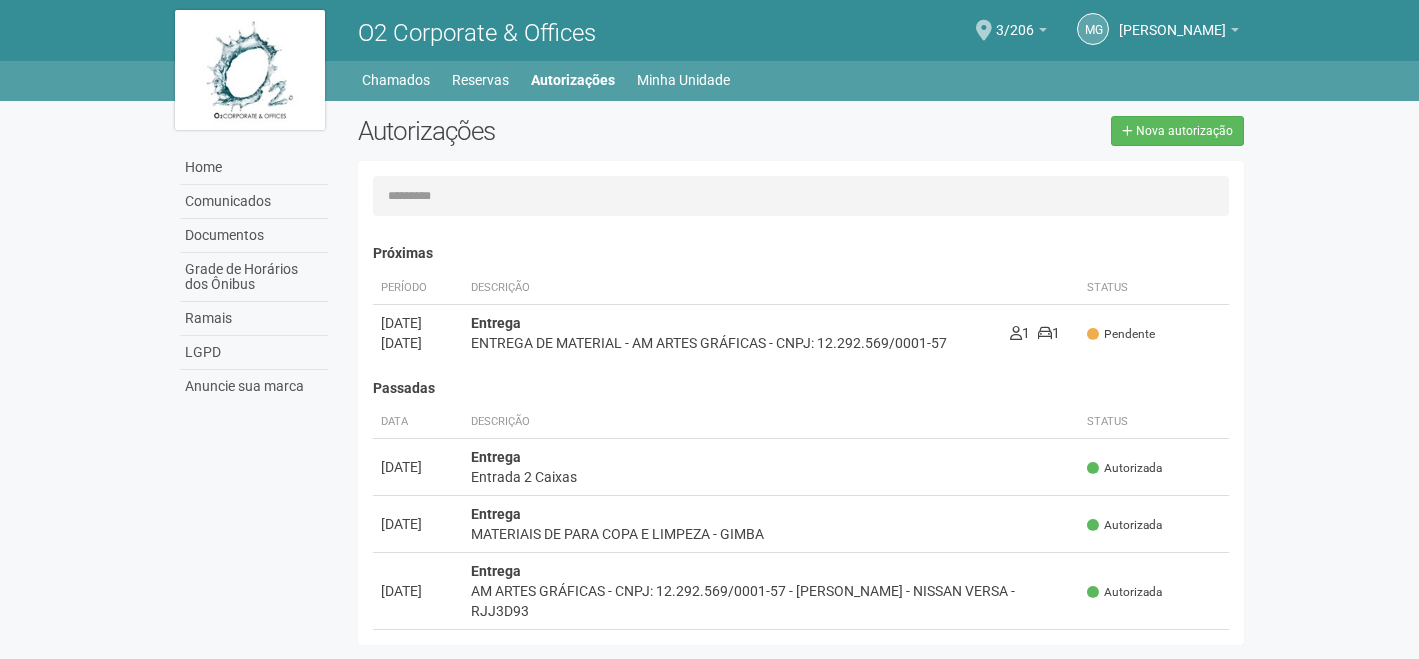 scroll, scrollTop: 0, scrollLeft: 0, axis: both 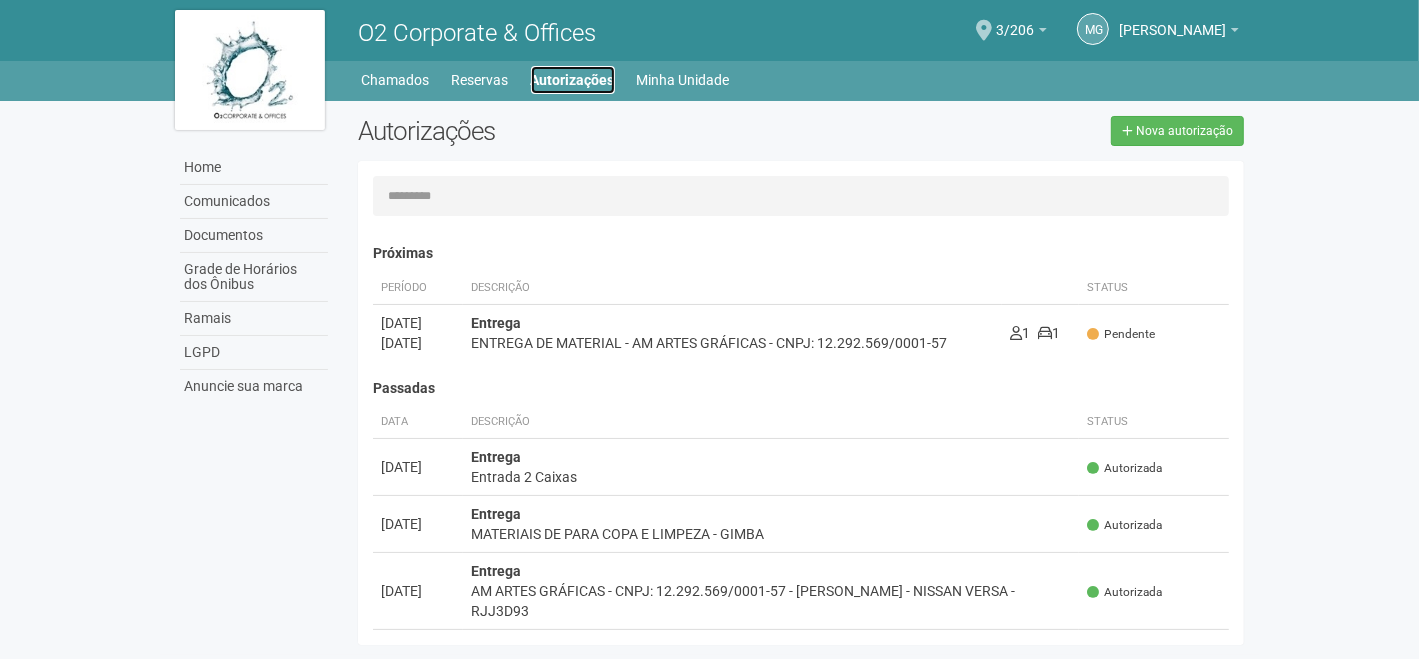 click on "Autorizações" at bounding box center [573, 80] 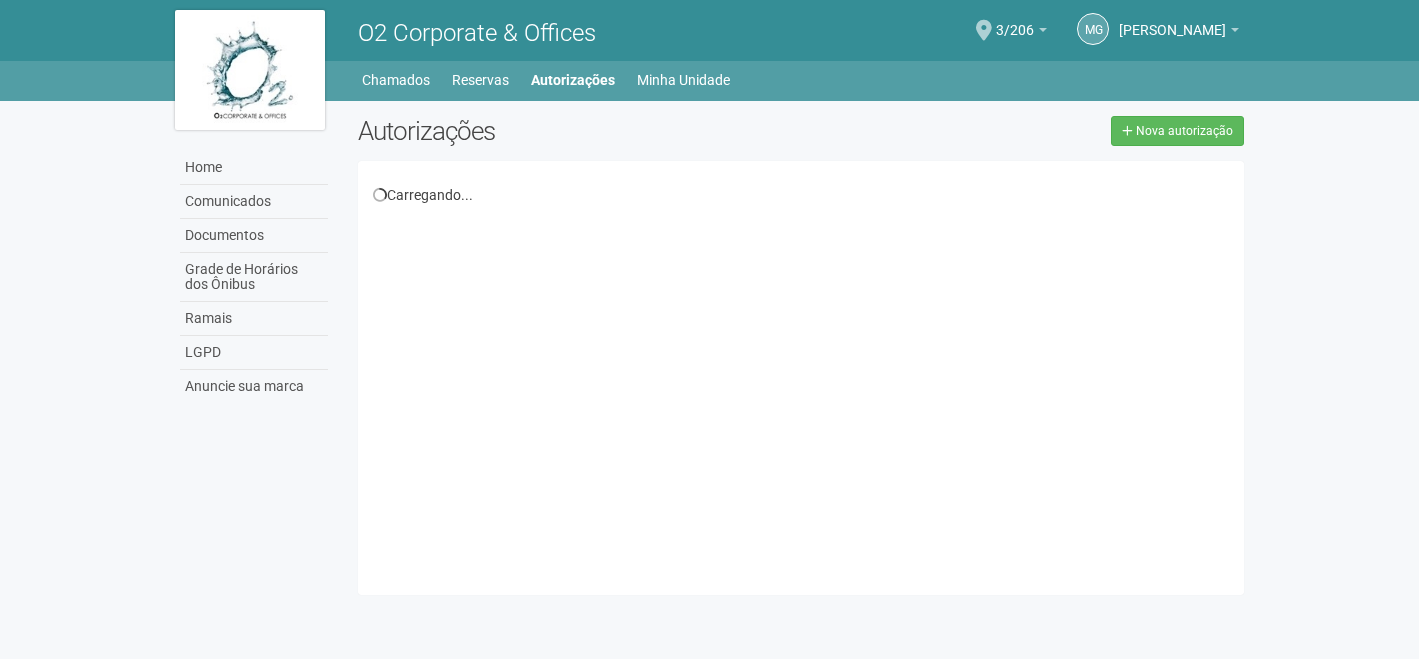 scroll, scrollTop: 0, scrollLeft: 0, axis: both 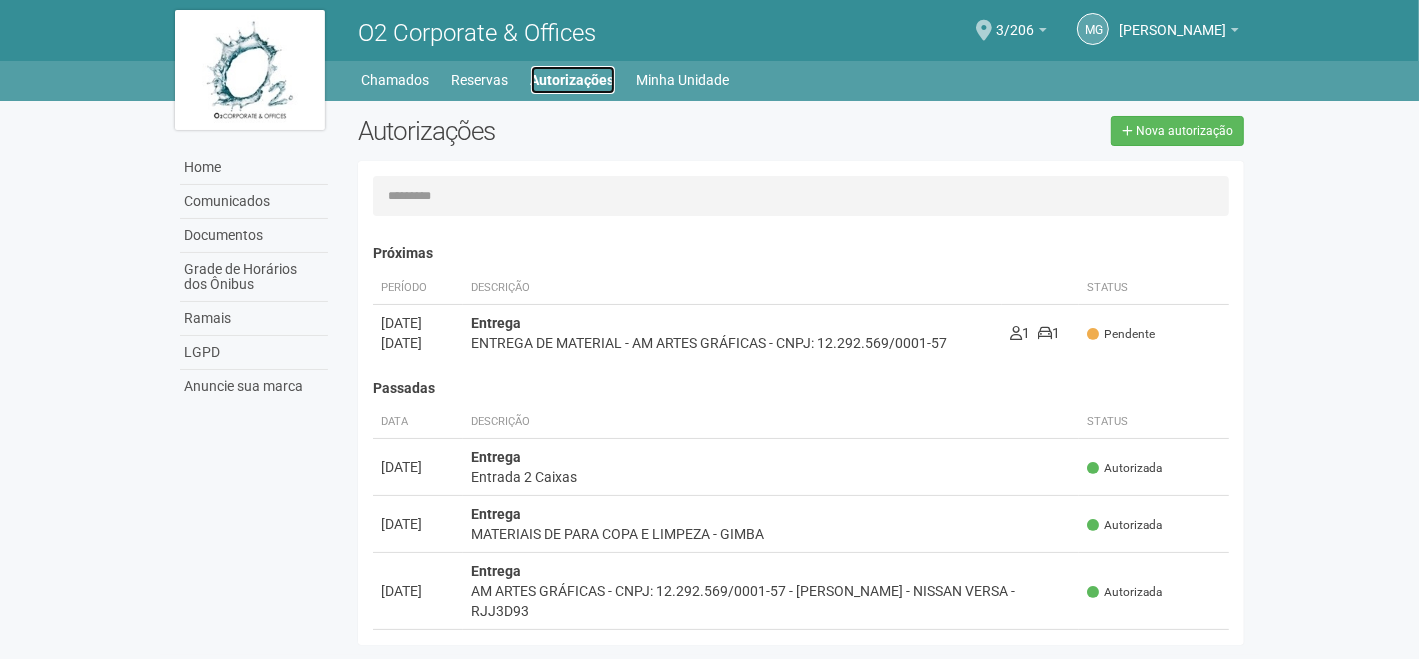 click on "Autorizações" at bounding box center [573, 80] 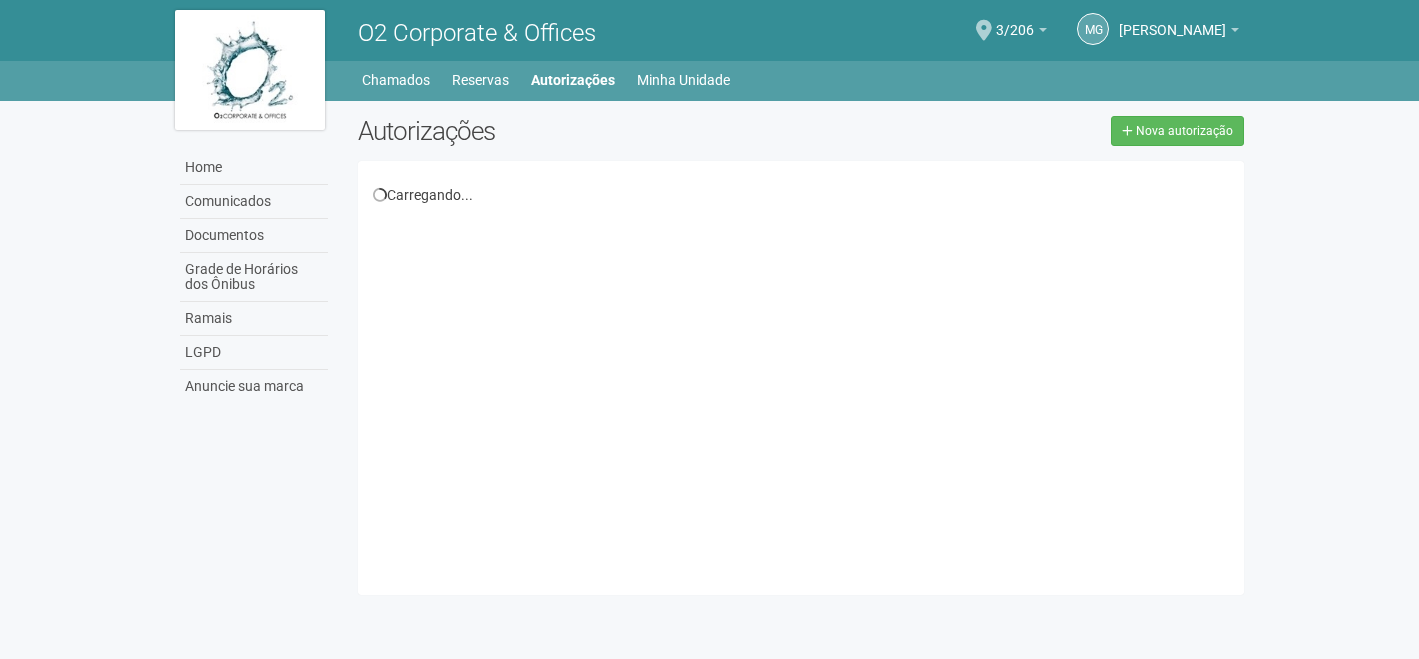 scroll, scrollTop: 0, scrollLeft: 0, axis: both 